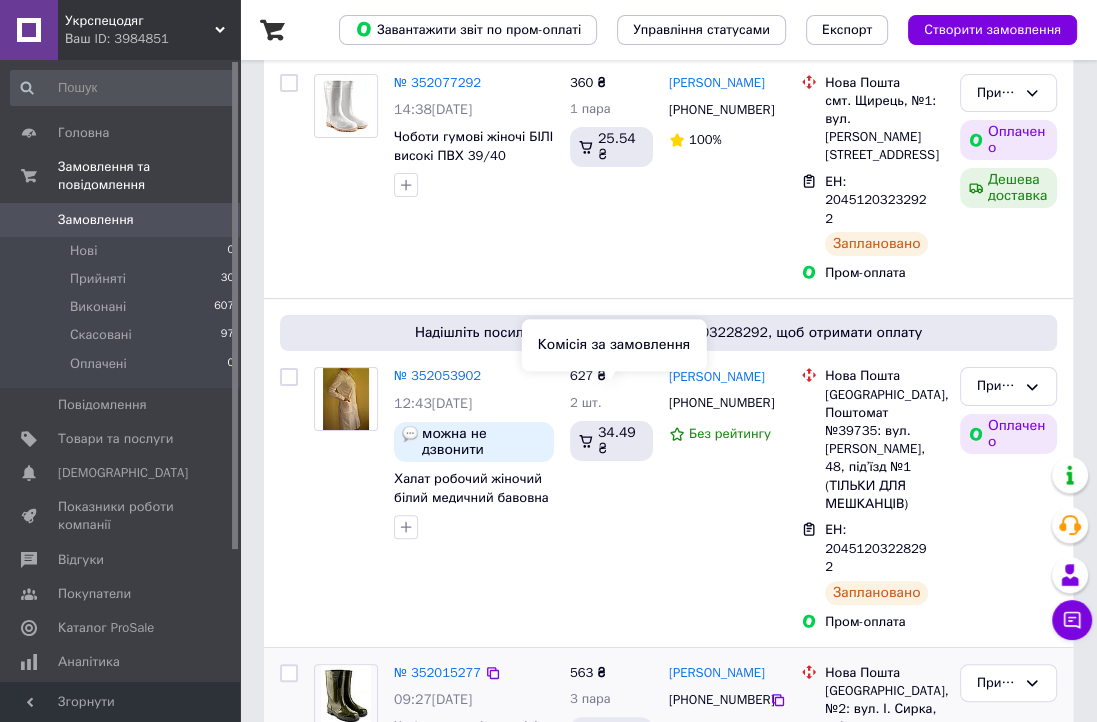 scroll, scrollTop: 400, scrollLeft: 0, axis: vertical 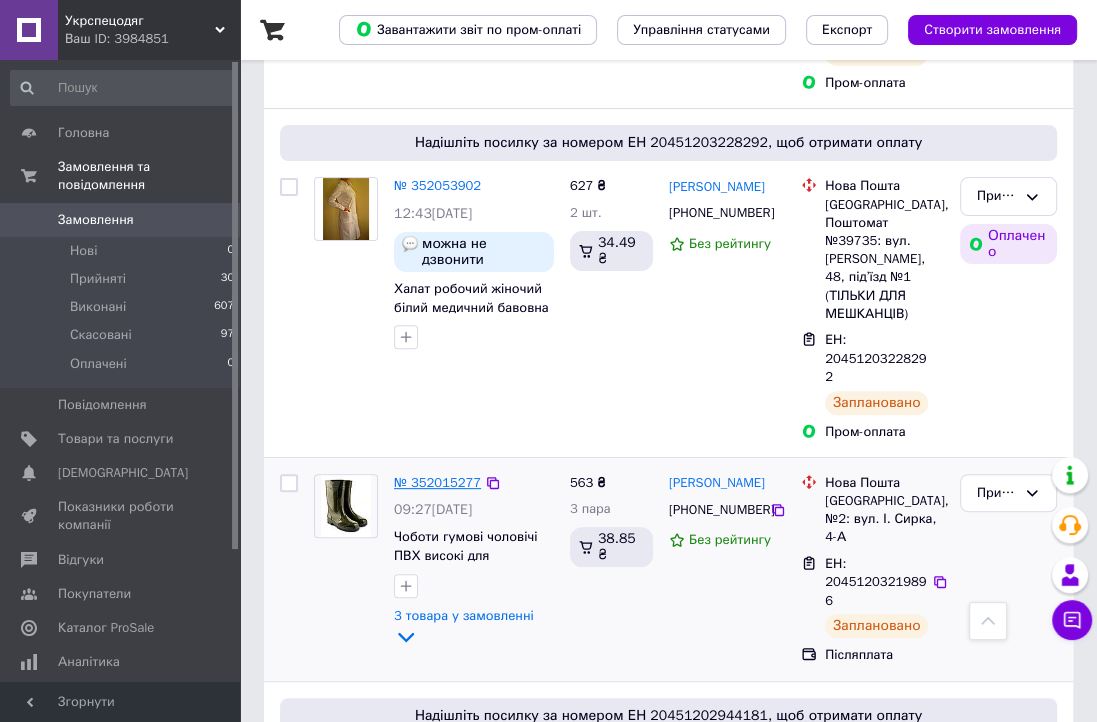 click on "№ 352015277" at bounding box center (437, 482) 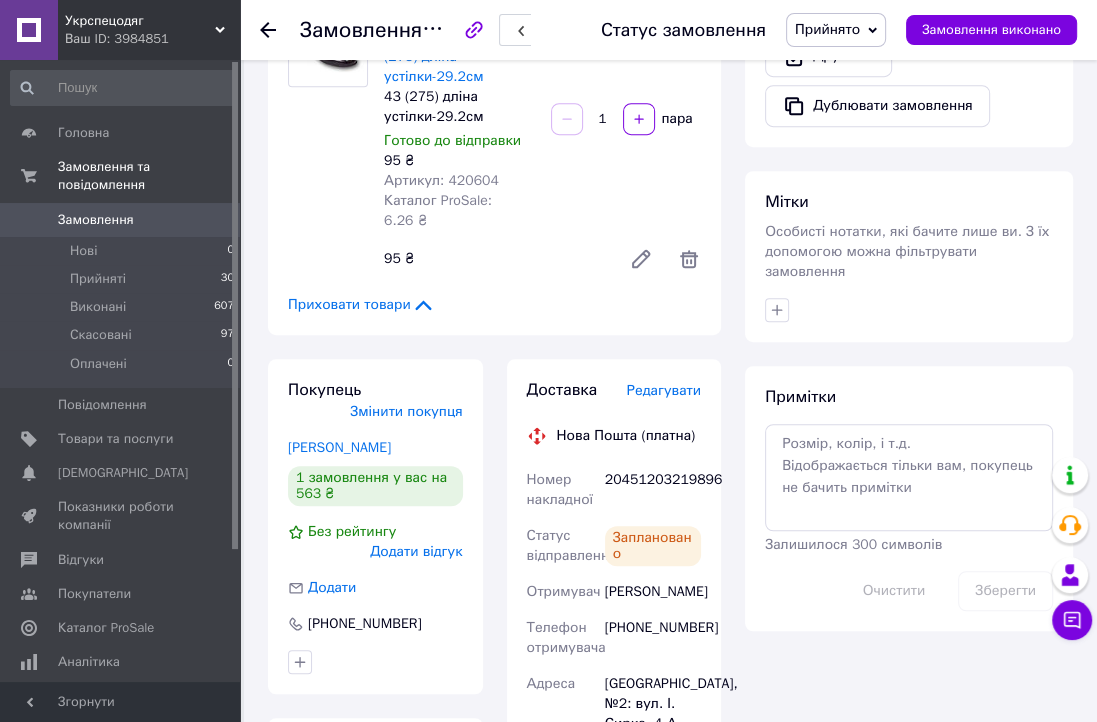 scroll, scrollTop: 900, scrollLeft: 0, axis: vertical 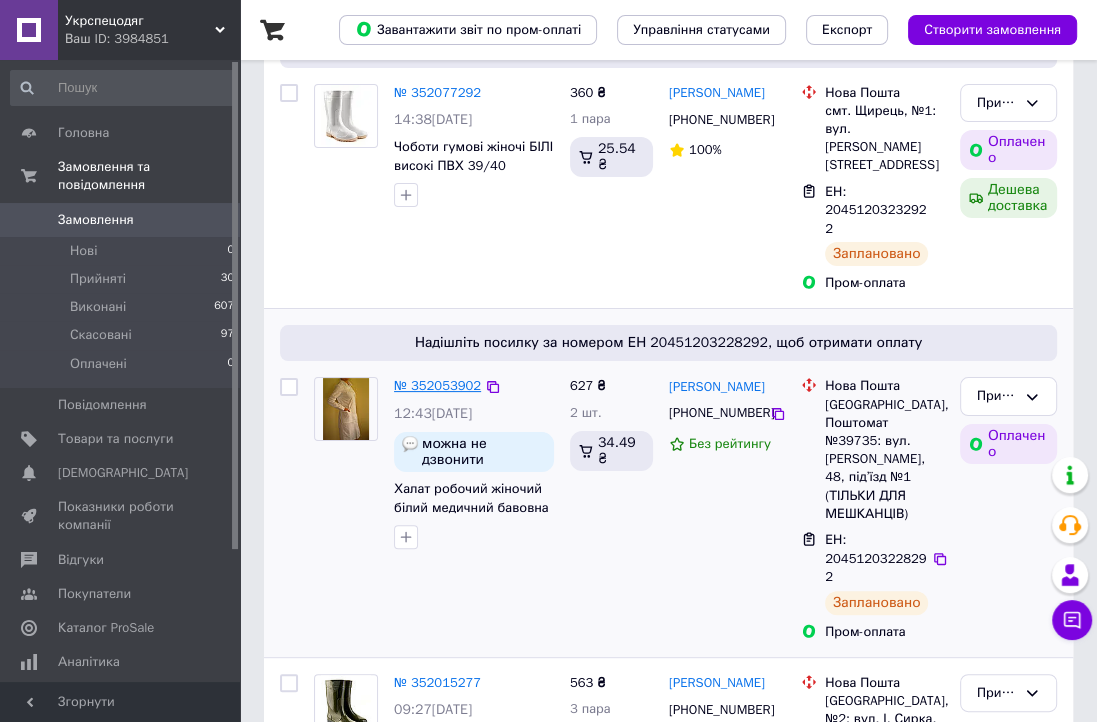 click on "№ 352053902" at bounding box center (437, 385) 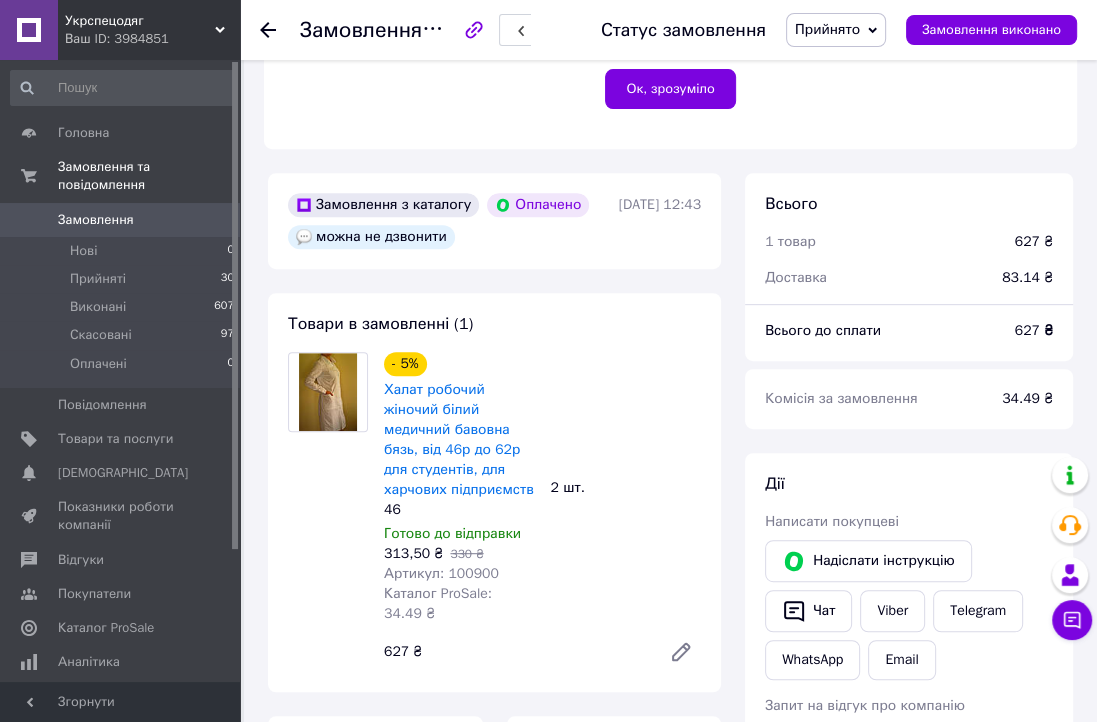 scroll, scrollTop: 600, scrollLeft: 0, axis: vertical 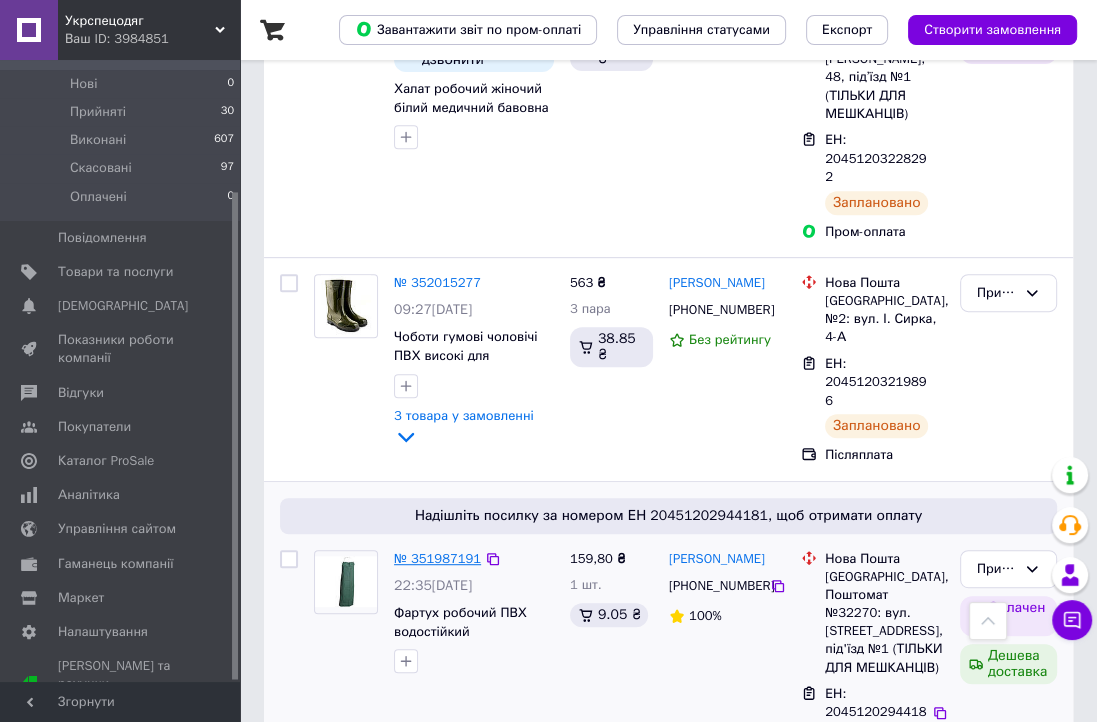 click on "№ 351987191" at bounding box center (437, 558) 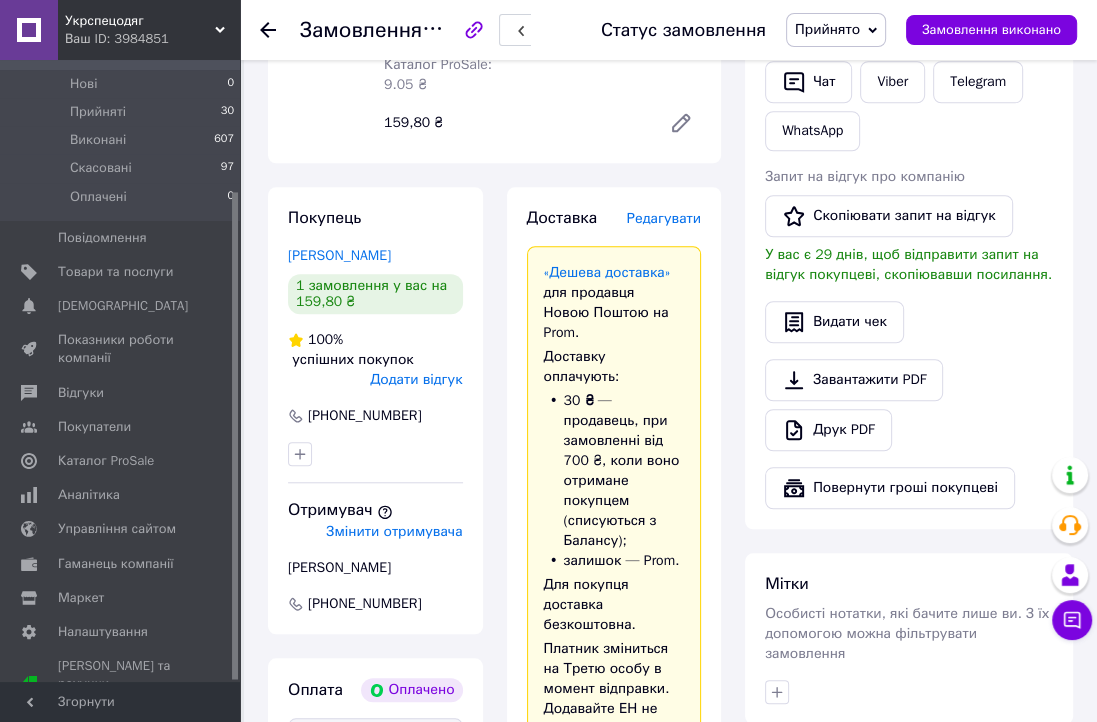 scroll, scrollTop: 700, scrollLeft: 0, axis: vertical 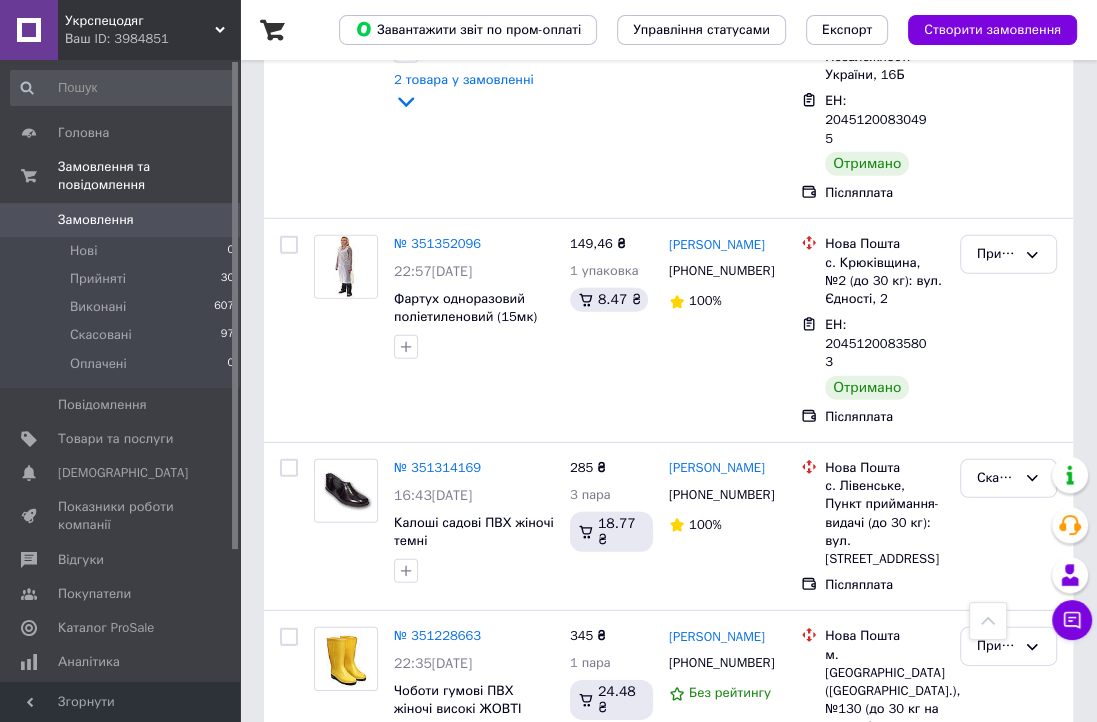click on "2" at bounding box center (327, 1212) 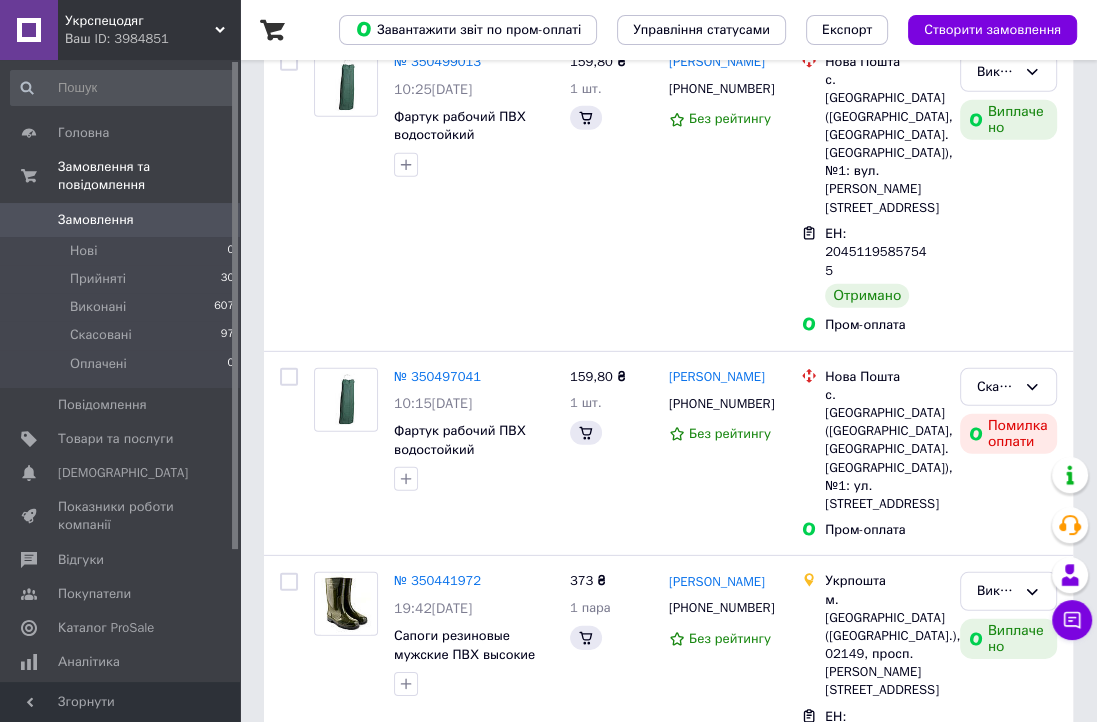 scroll, scrollTop: 0, scrollLeft: 0, axis: both 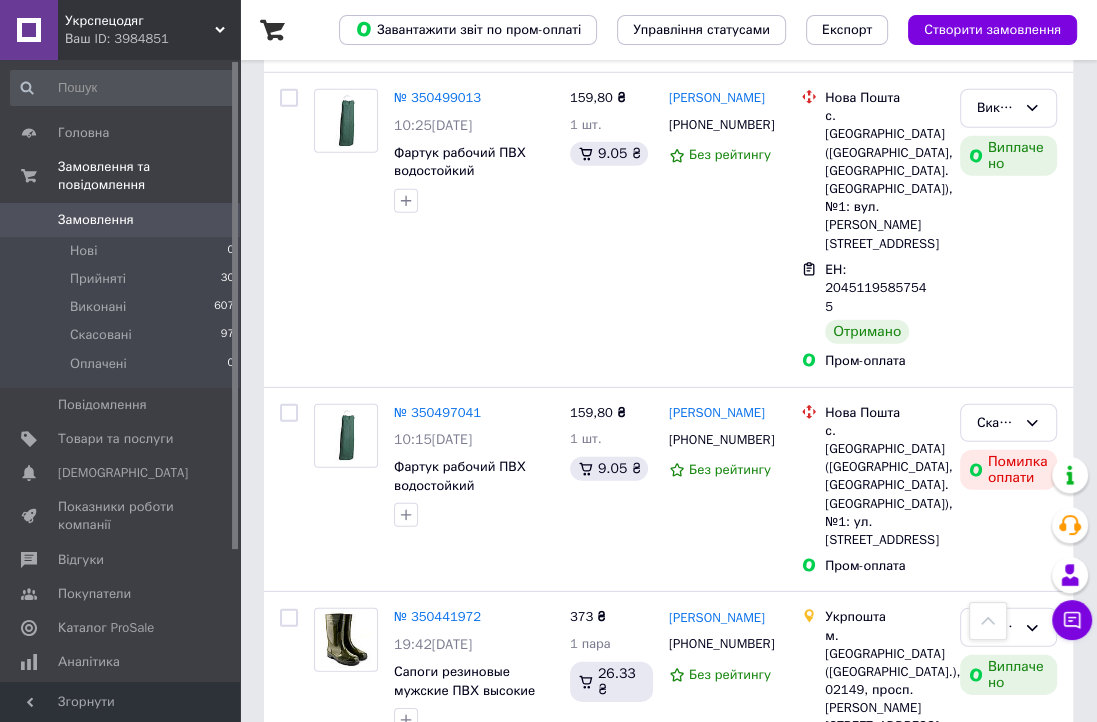 click on "1" at bounding box center (404, 1174) 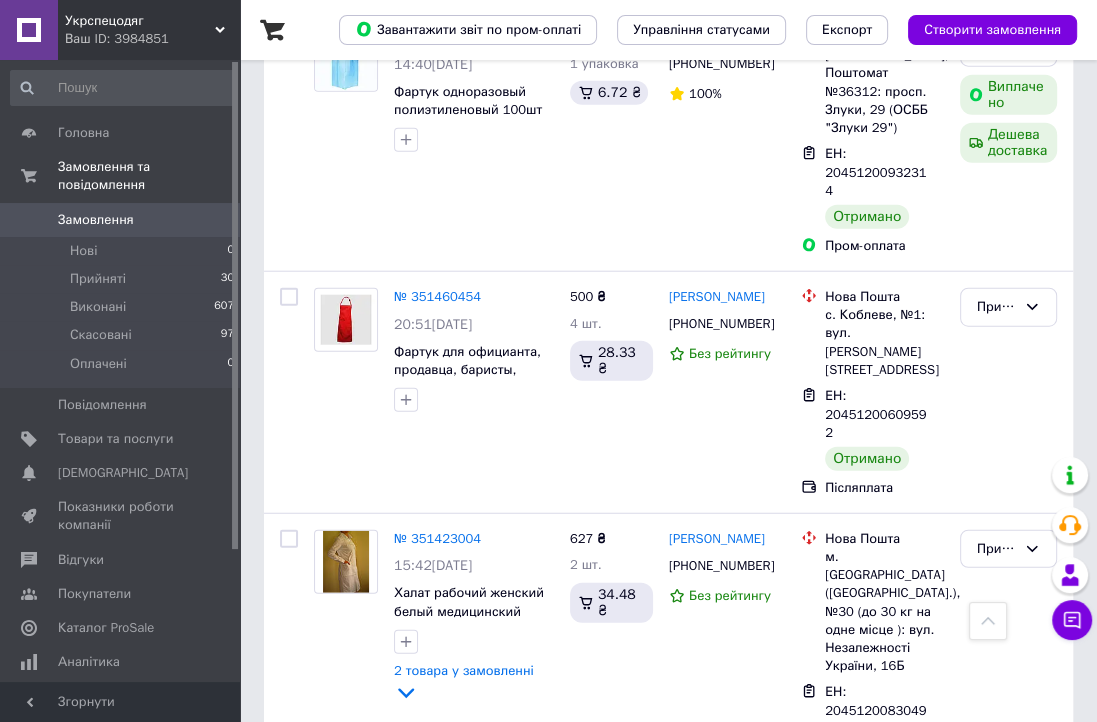 scroll, scrollTop: 3555, scrollLeft: 0, axis: vertical 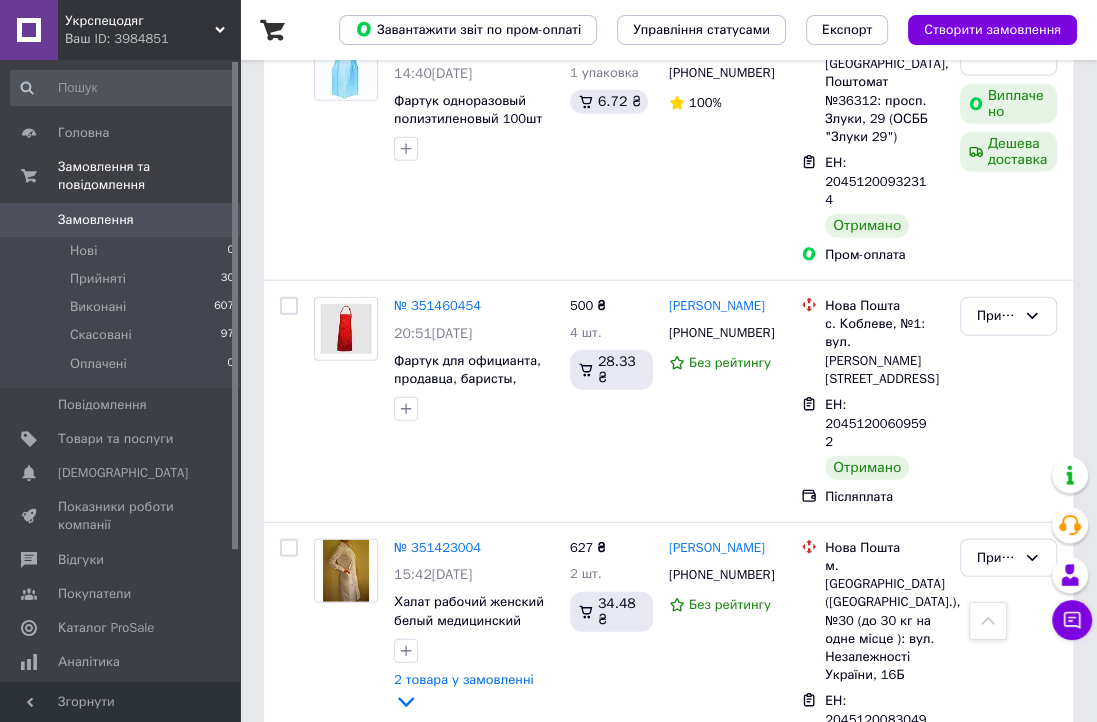 click on "ЕН: 20451200835803" at bounding box center [876, 944] 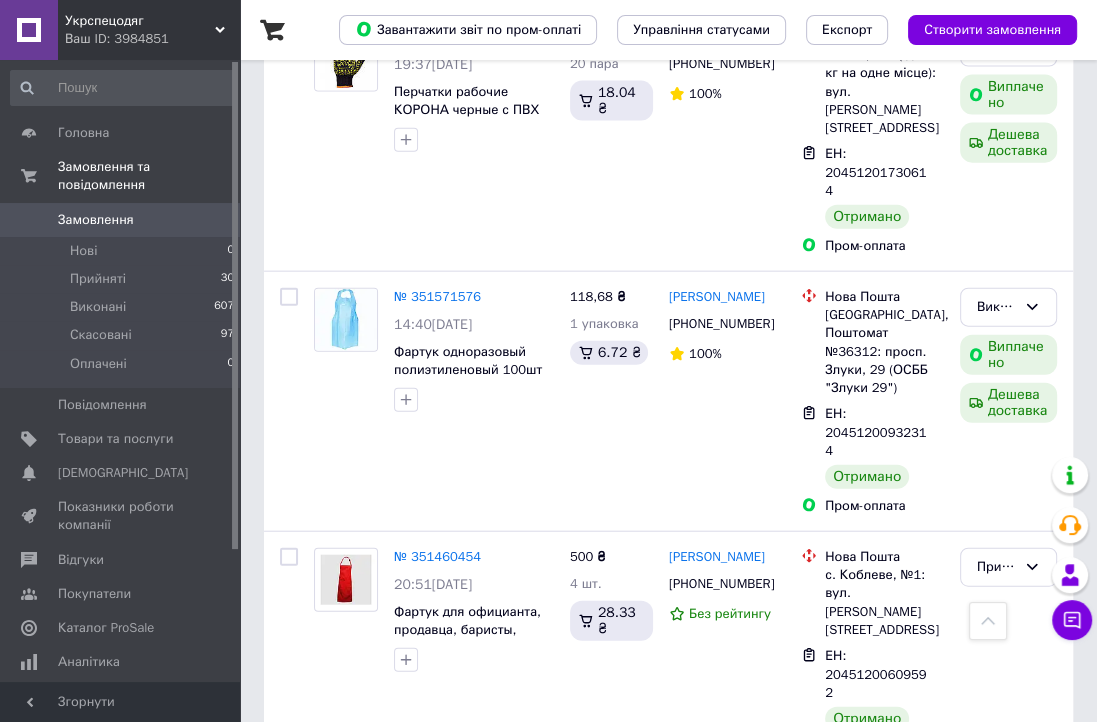scroll, scrollTop: 3255, scrollLeft: 0, axis: vertical 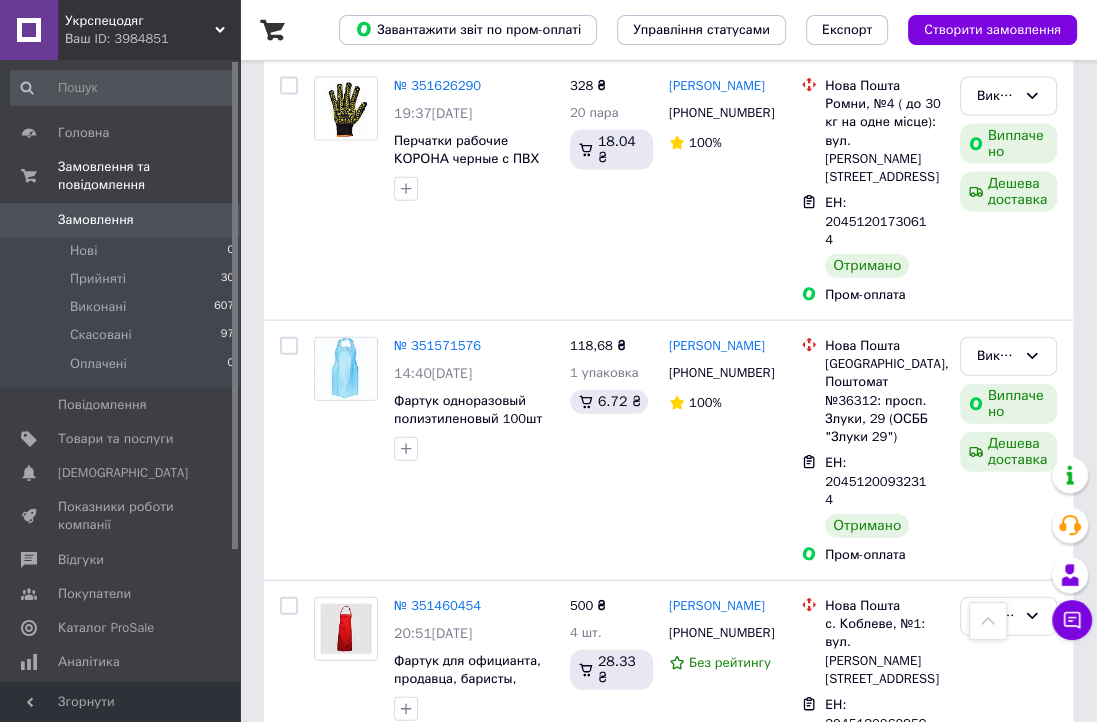 click 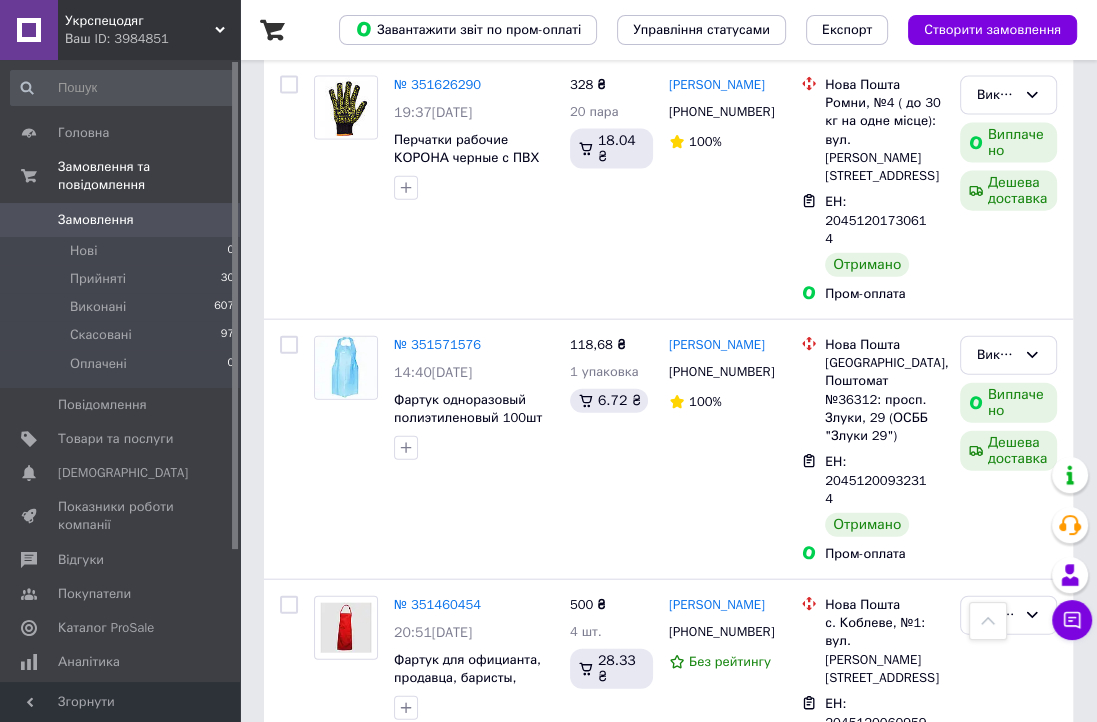 scroll, scrollTop: 3255, scrollLeft: 0, axis: vertical 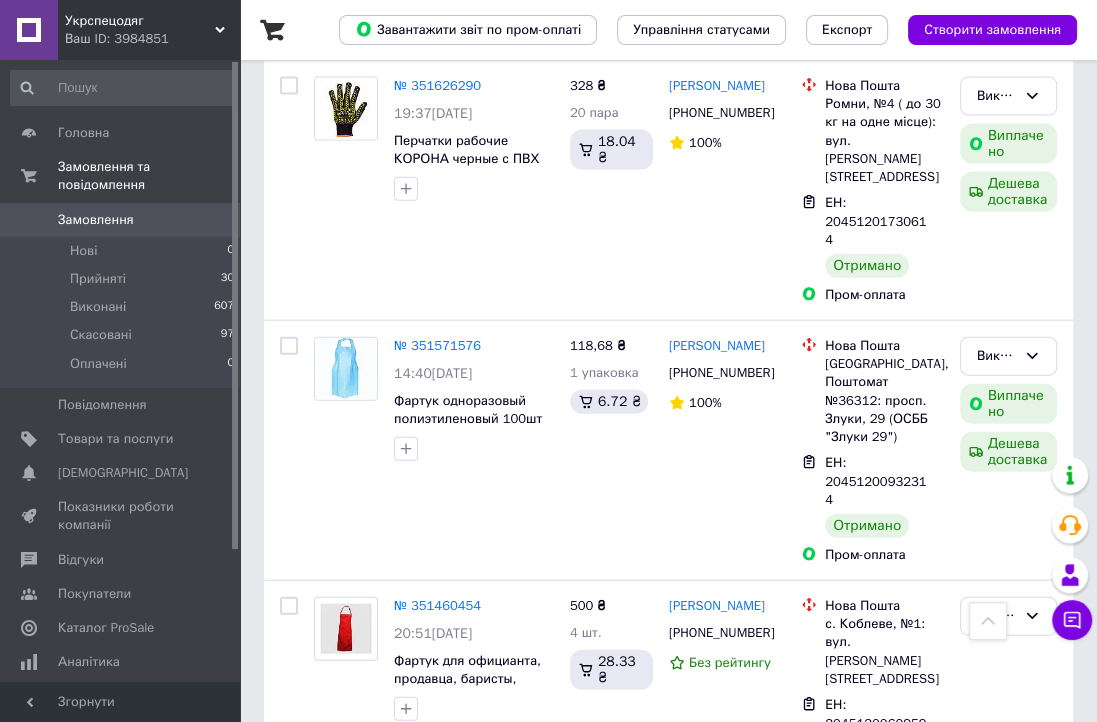 click on "№ 351423004" at bounding box center [437, 847] 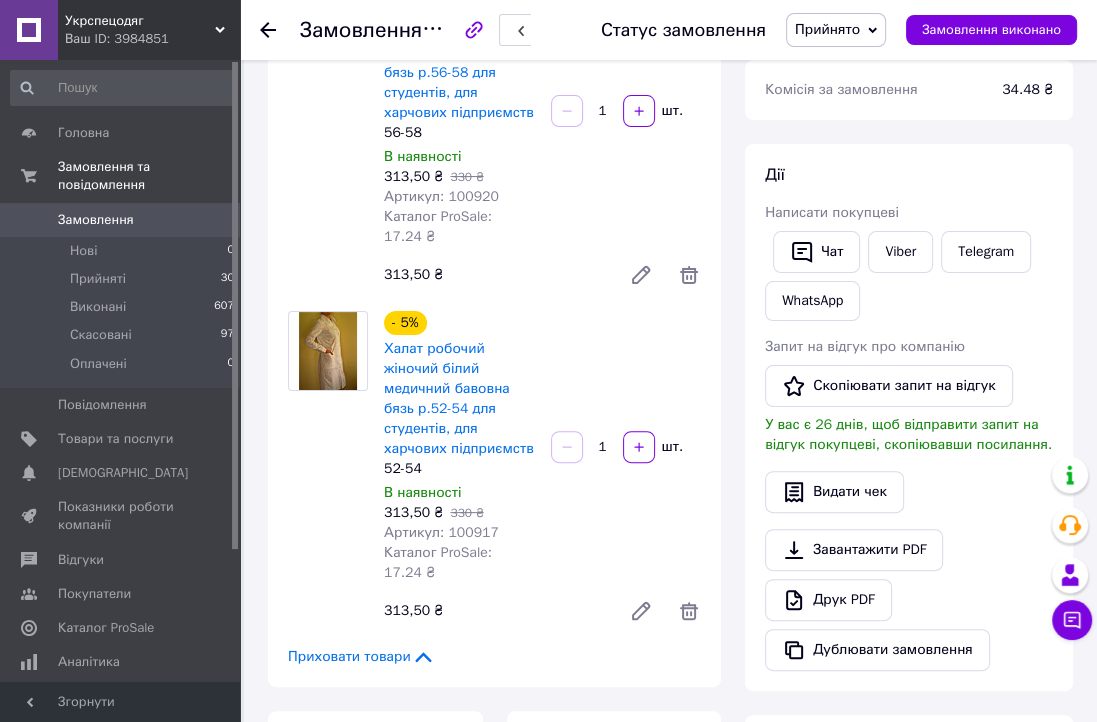 scroll, scrollTop: 156, scrollLeft: 0, axis: vertical 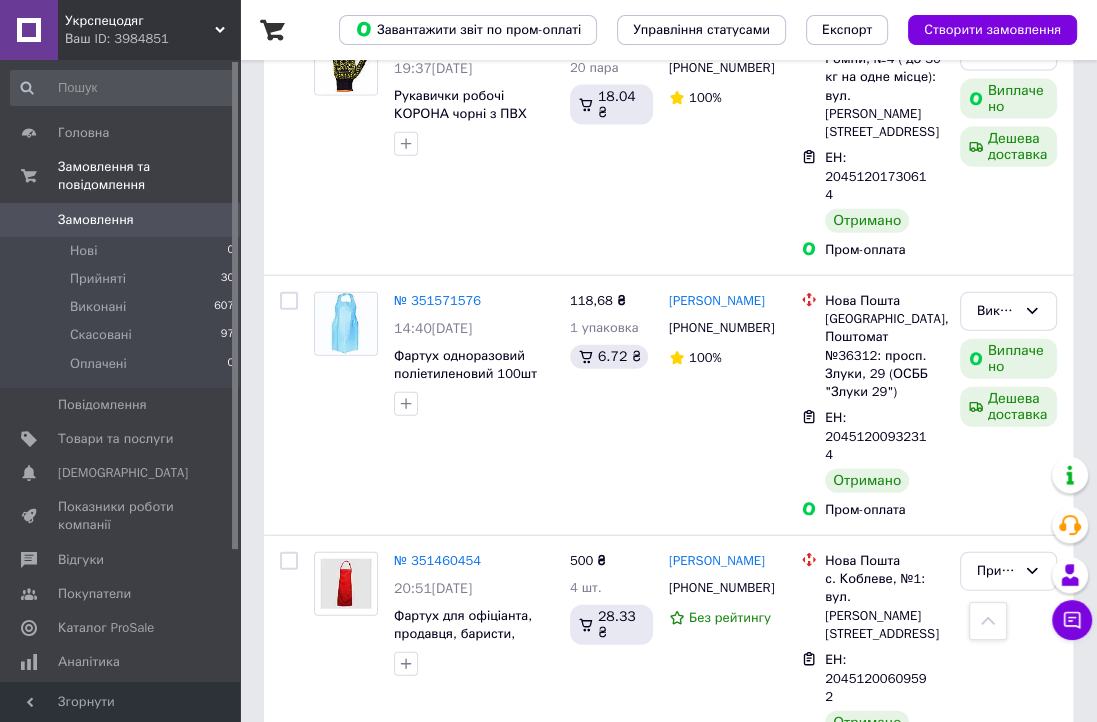 drag, startPoint x: 852, startPoint y: 526, endPoint x: 858, endPoint y: 551, distance: 25.70992 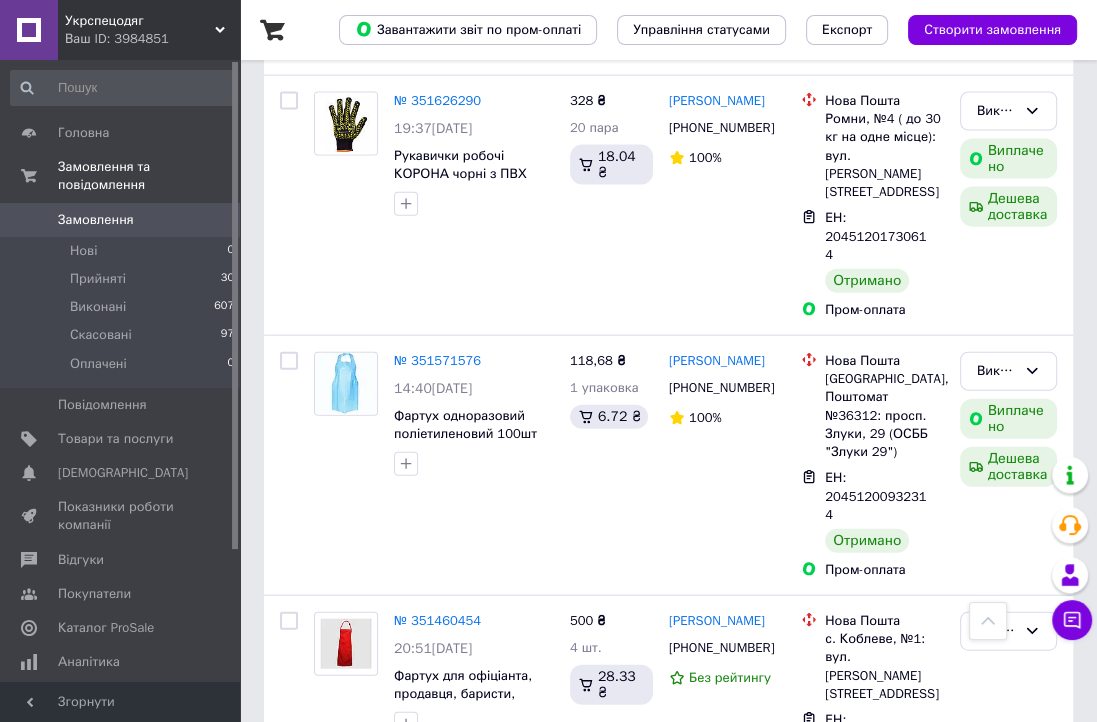 scroll, scrollTop: 3100, scrollLeft: 0, axis: vertical 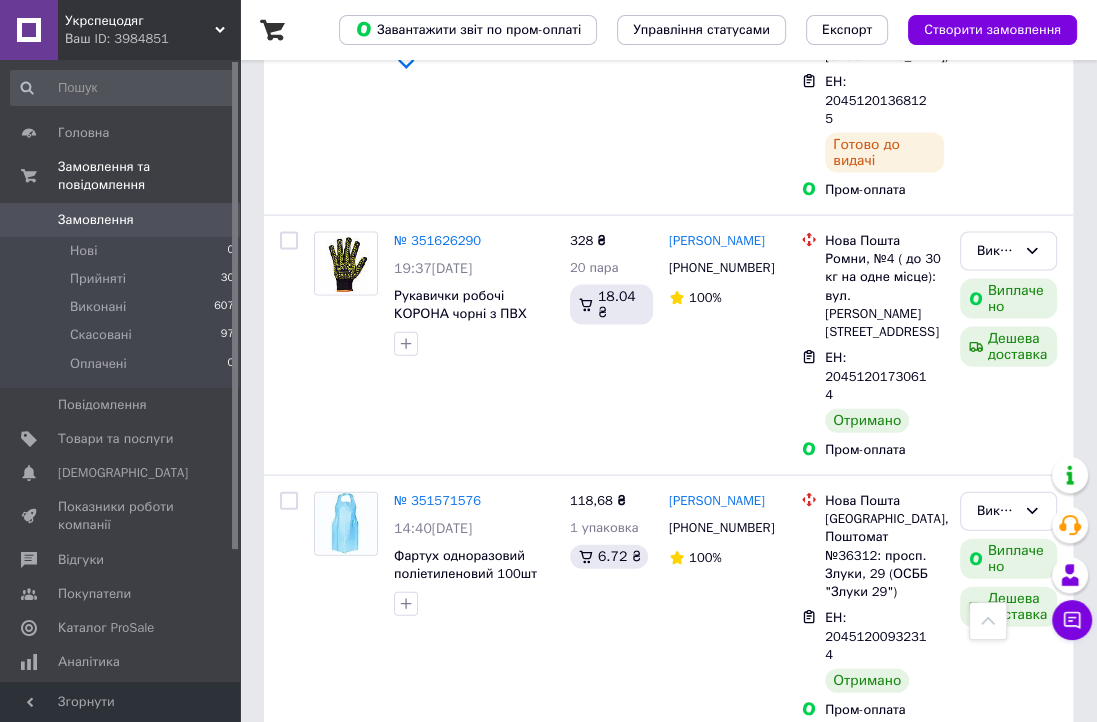 drag, startPoint x: 843, startPoint y: 471, endPoint x: 917, endPoint y: 497, distance: 78.434685 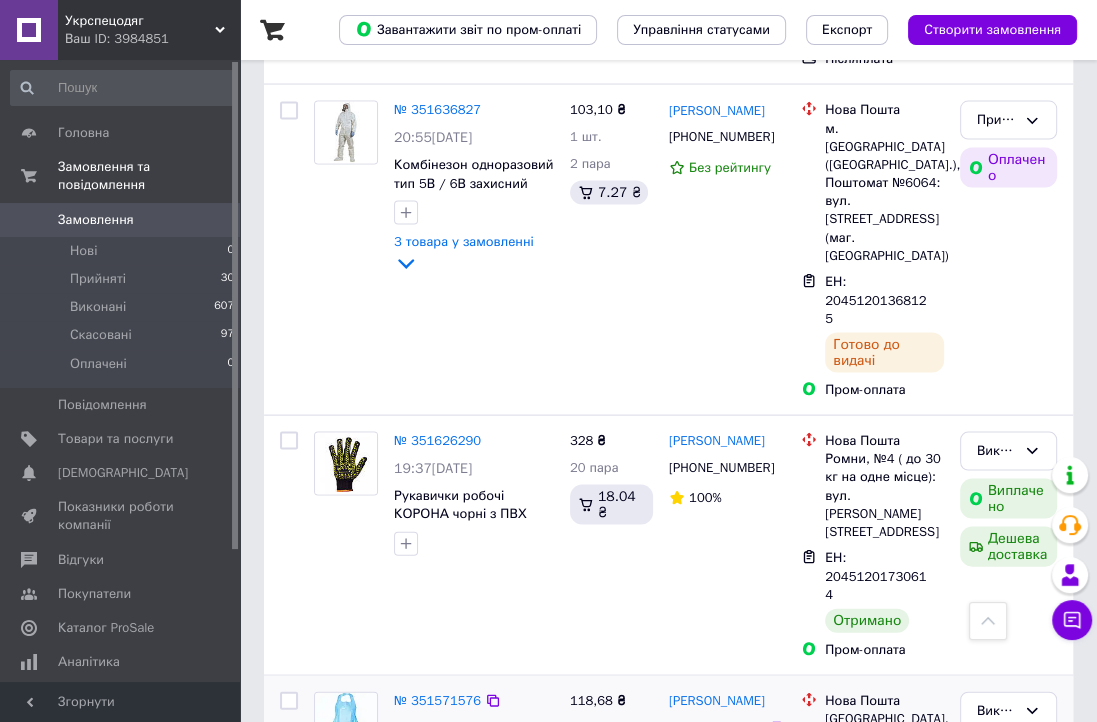 drag, startPoint x: 844, startPoint y: 484, endPoint x: 921, endPoint y: 508, distance: 80.65358 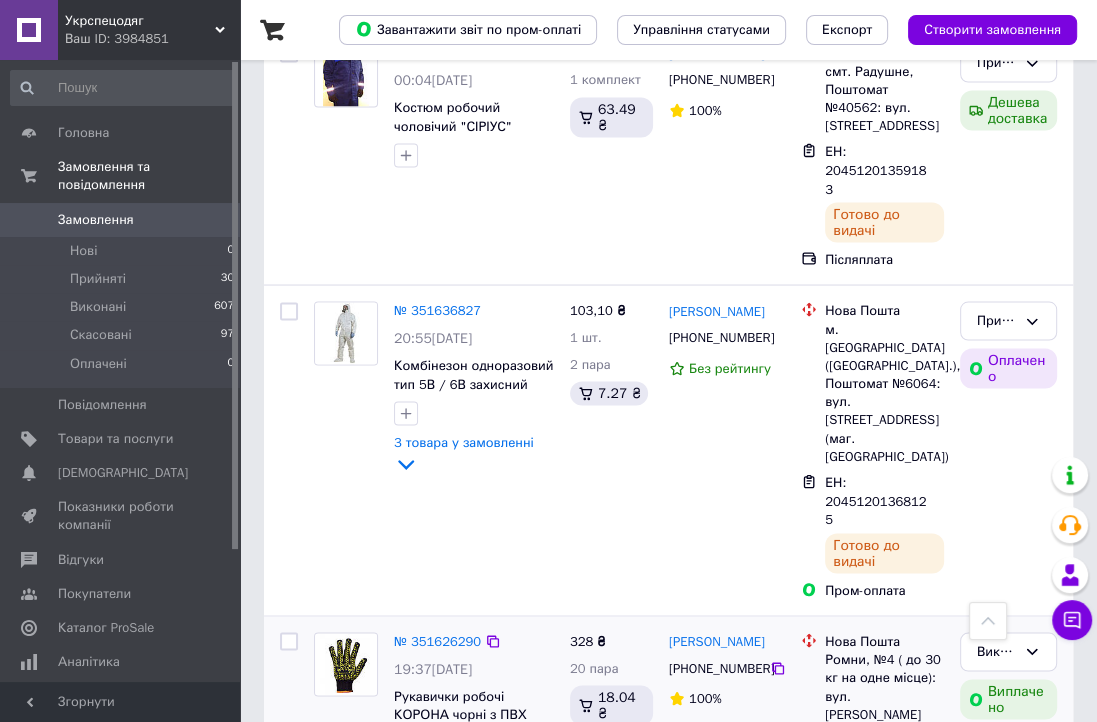scroll, scrollTop: 2600, scrollLeft: 0, axis: vertical 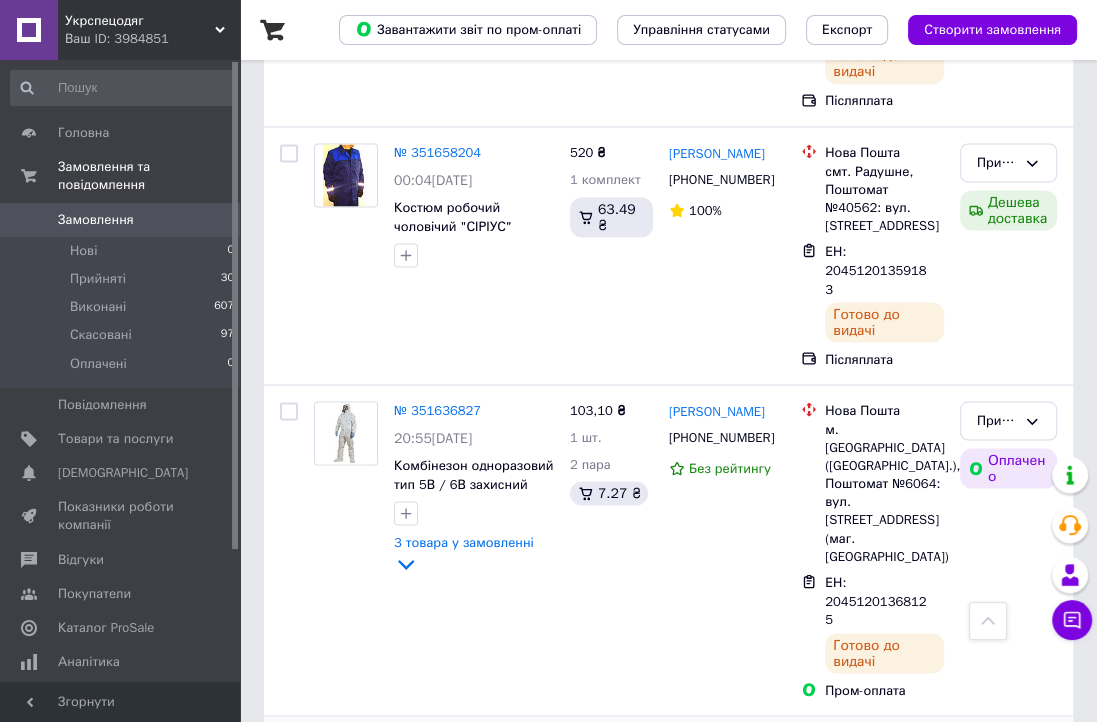 drag, startPoint x: 846, startPoint y: 559, endPoint x: 920, endPoint y: 582, distance: 77.491936 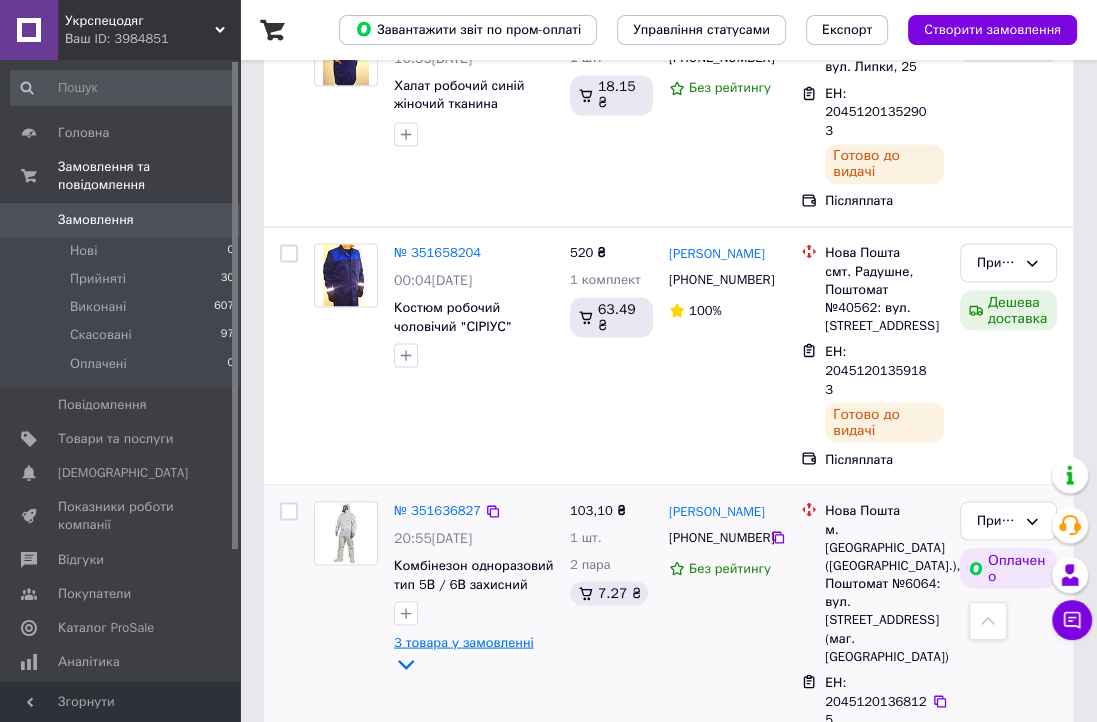 click on "3 товара у замовленні" at bounding box center [464, 641] 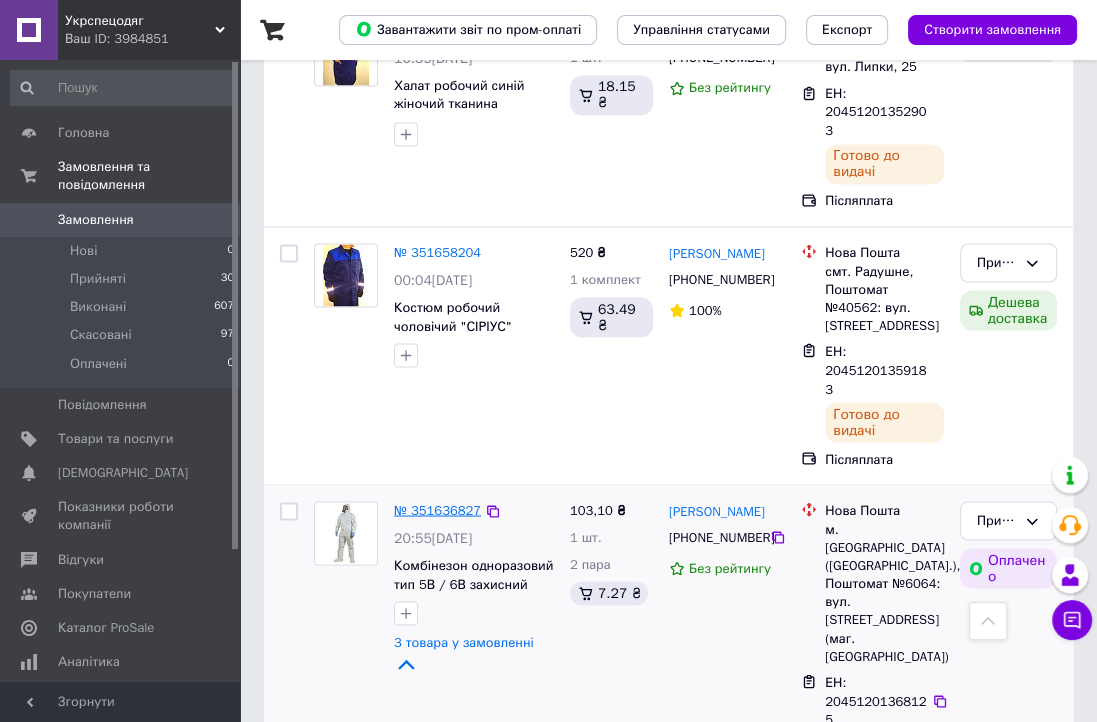 click on "№ 351636827" at bounding box center [437, 509] 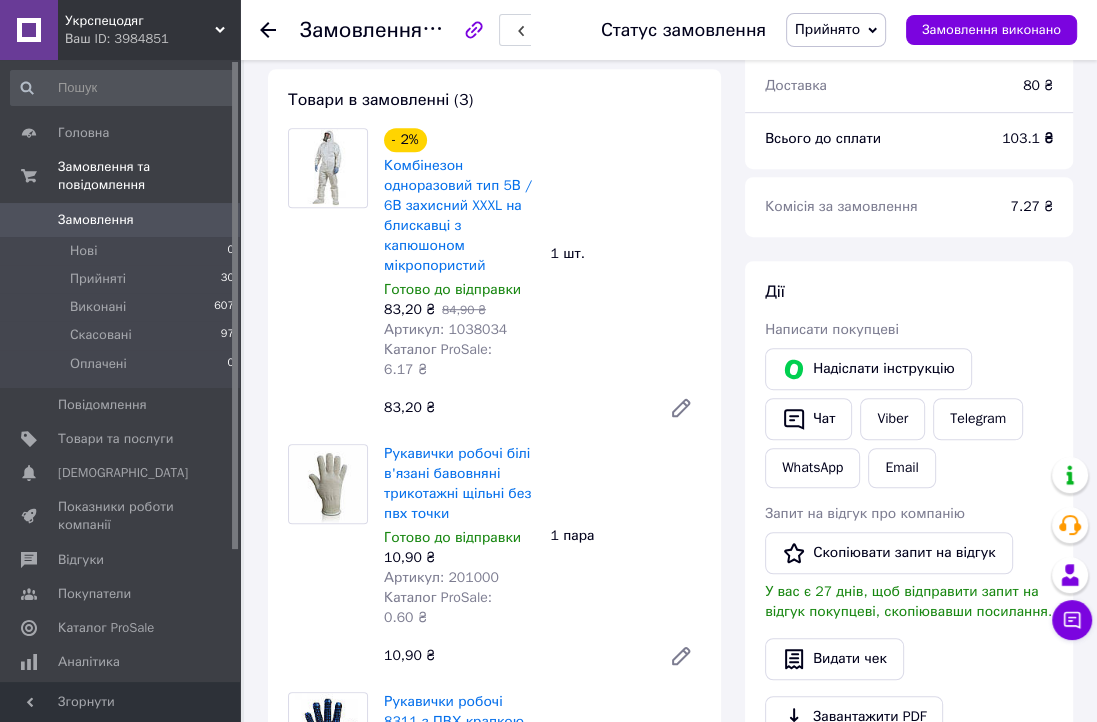 scroll, scrollTop: 609, scrollLeft: 0, axis: vertical 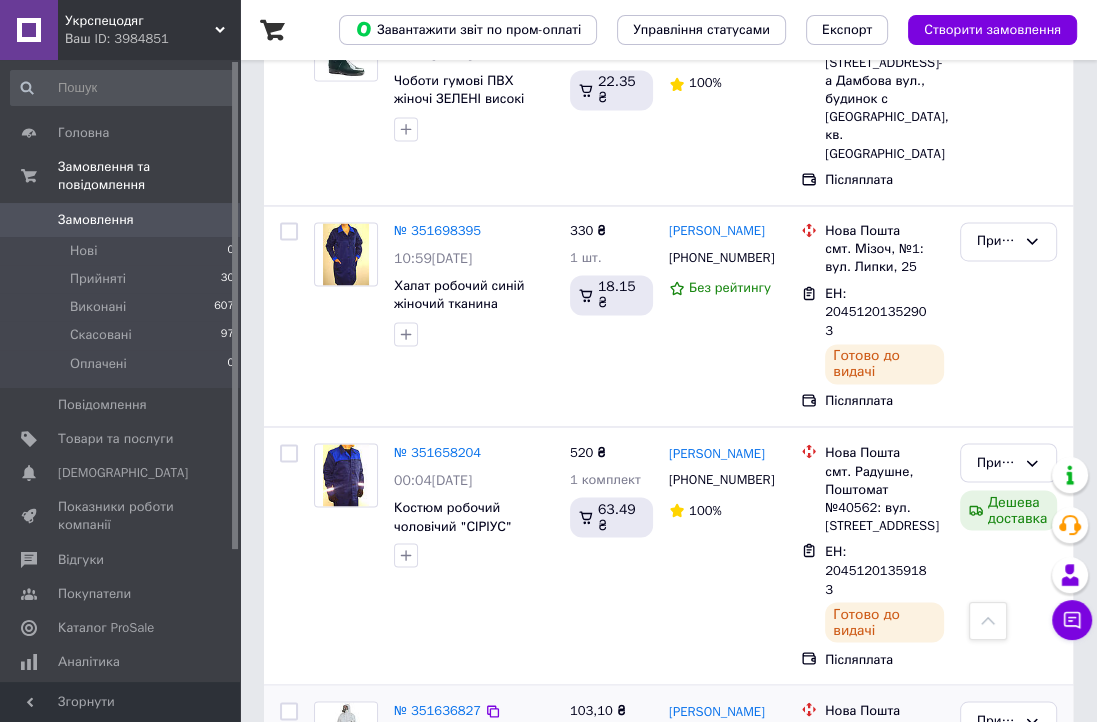 drag, startPoint x: 848, startPoint y: 600, endPoint x: 924, endPoint y: 626, distance: 80.32434 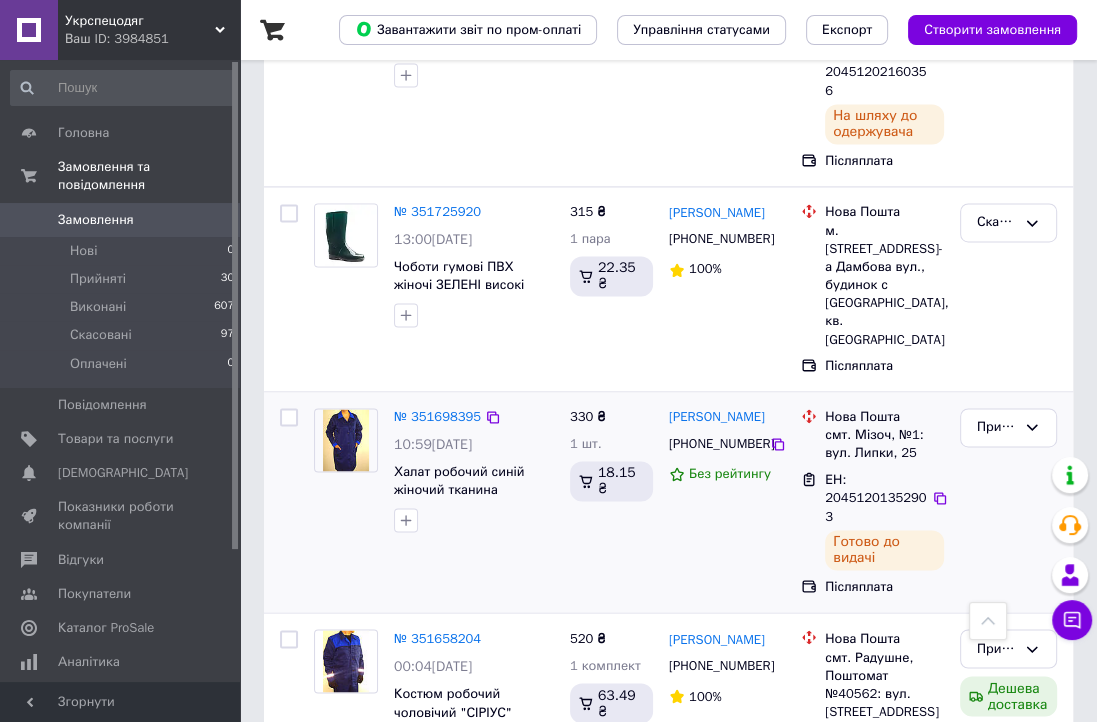 scroll, scrollTop: 2100, scrollLeft: 0, axis: vertical 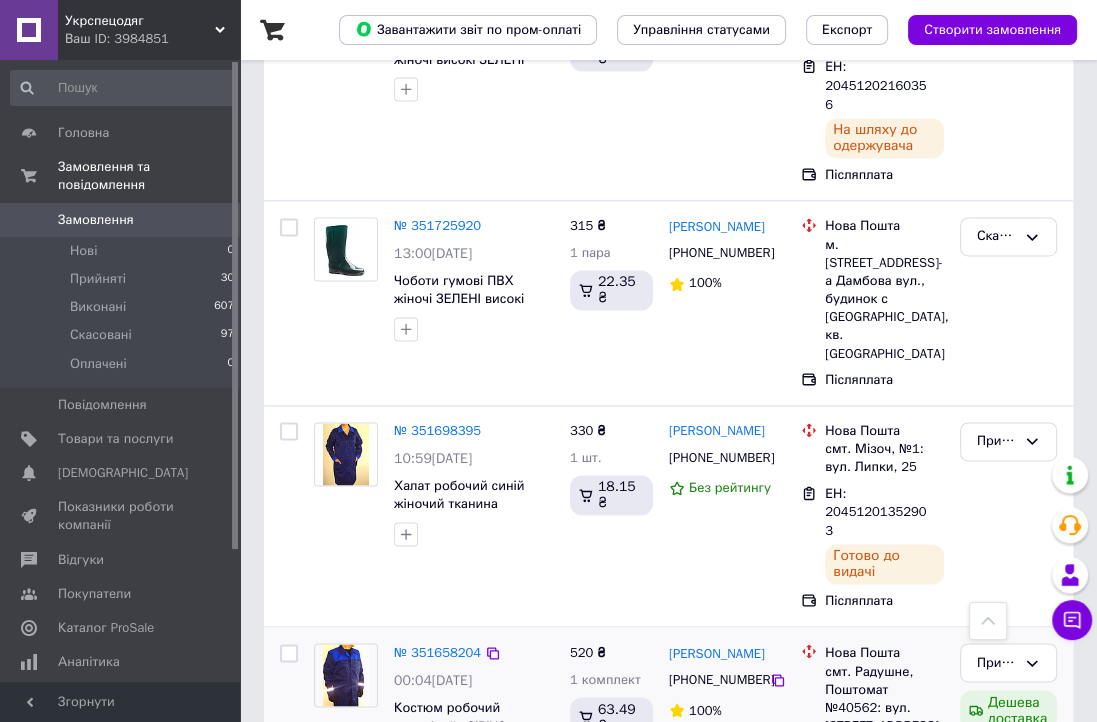 drag, startPoint x: 853, startPoint y: 545, endPoint x: 926, endPoint y: 571, distance: 77.491936 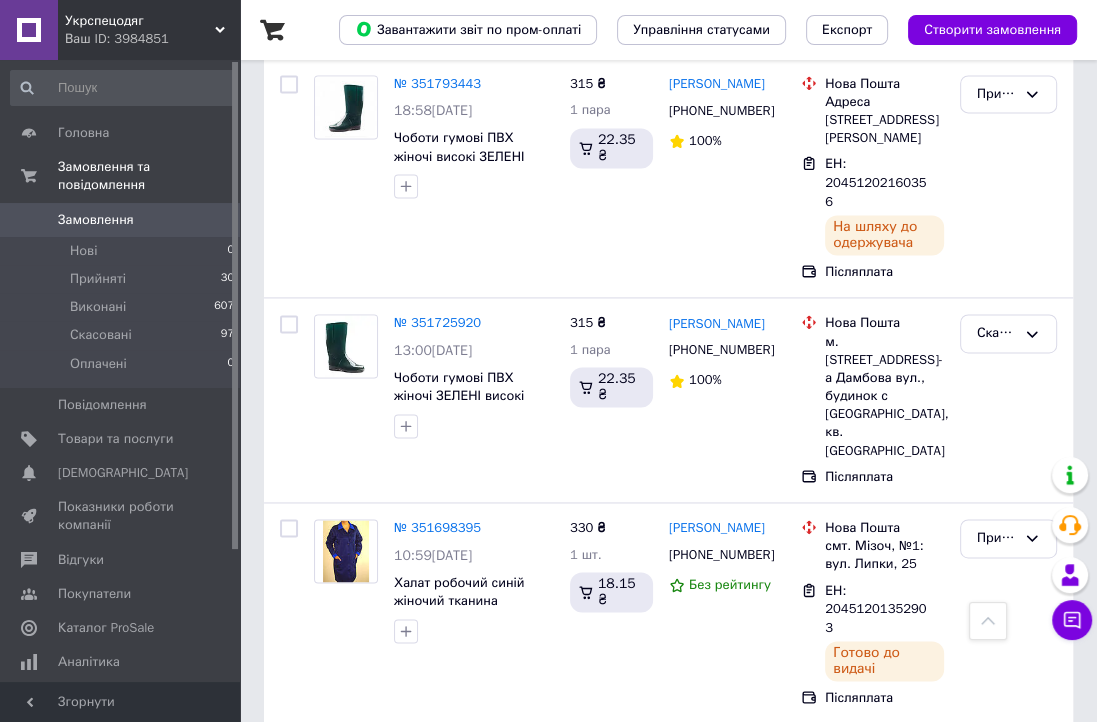 scroll, scrollTop: 2000, scrollLeft: 0, axis: vertical 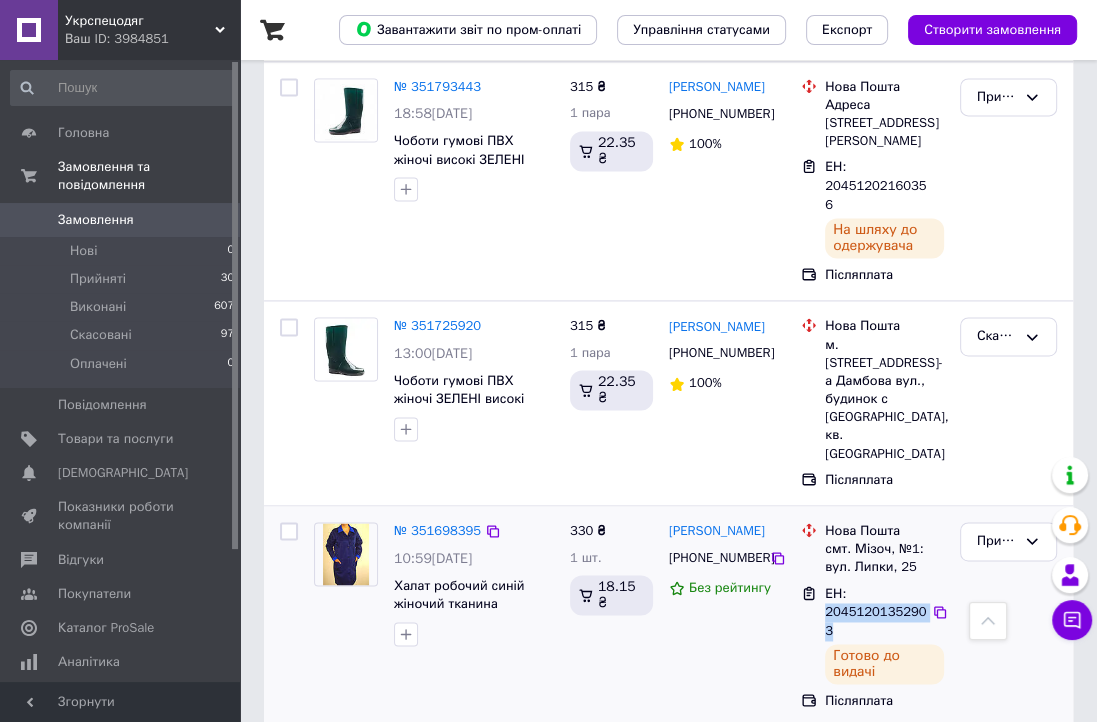 drag, startPoint x: 845, startPoint y: 405, endPoint x: 928, endPoint y: 430, distance: 86.683334 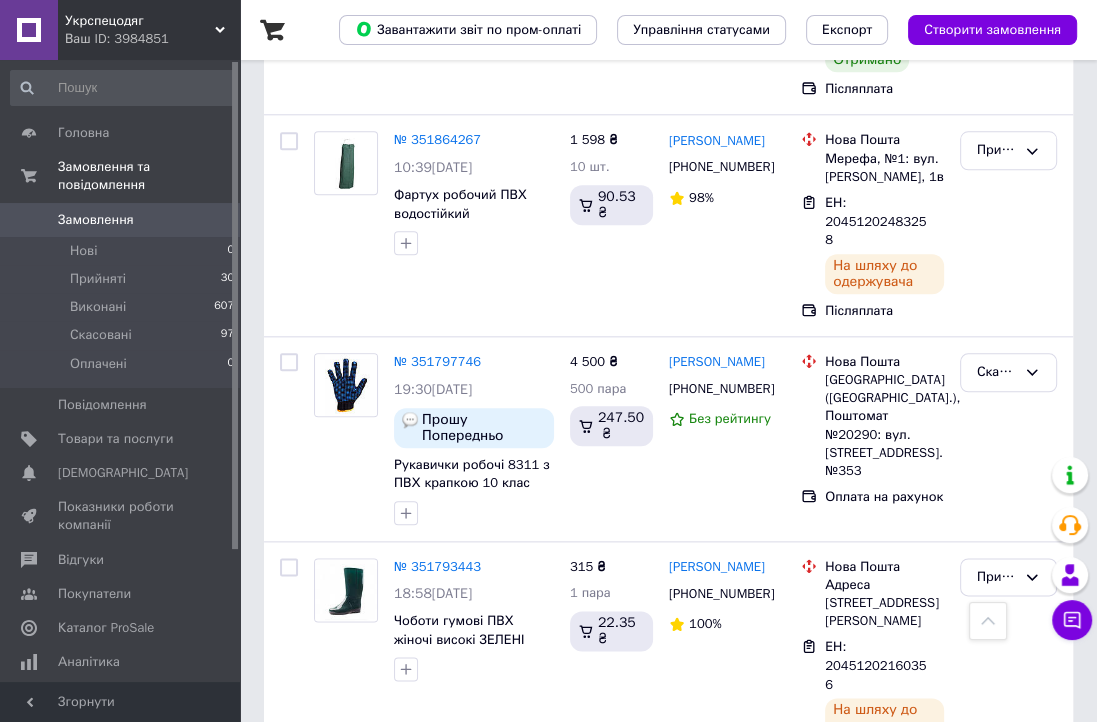 scroll, scrollTop: 1500, scrollLeft: 0, axis: vertical 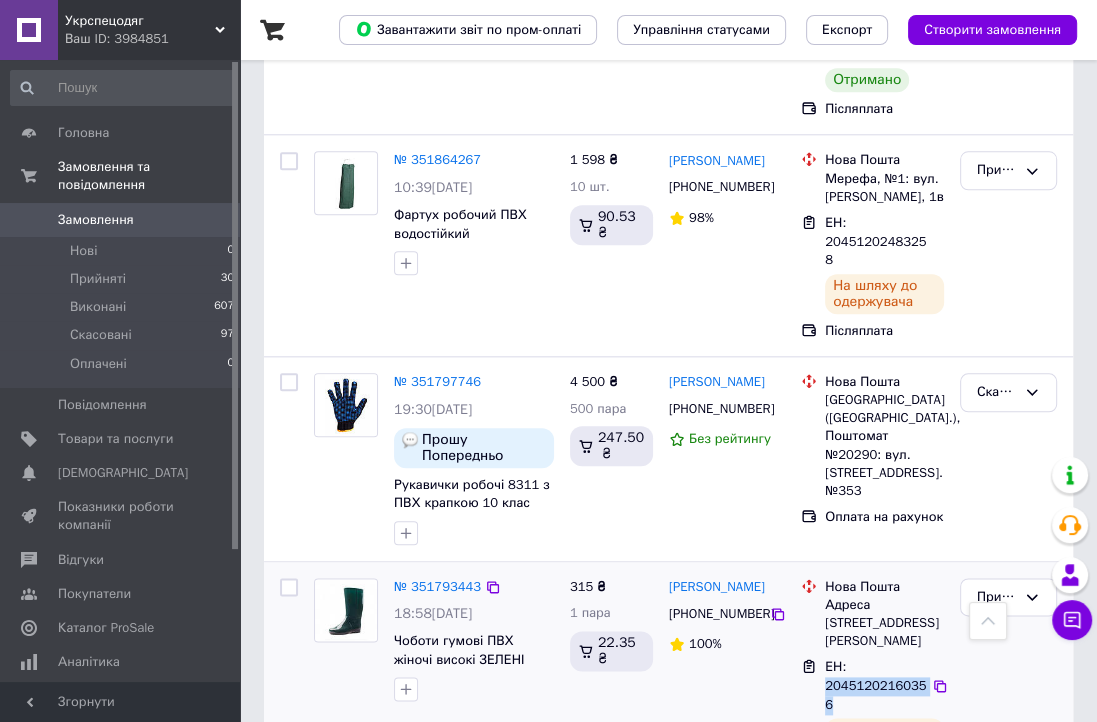 drag, startPoint x: 844, startPoint y: 534, endPoint x: 922, endPoint y: 553, distance: 80.280754 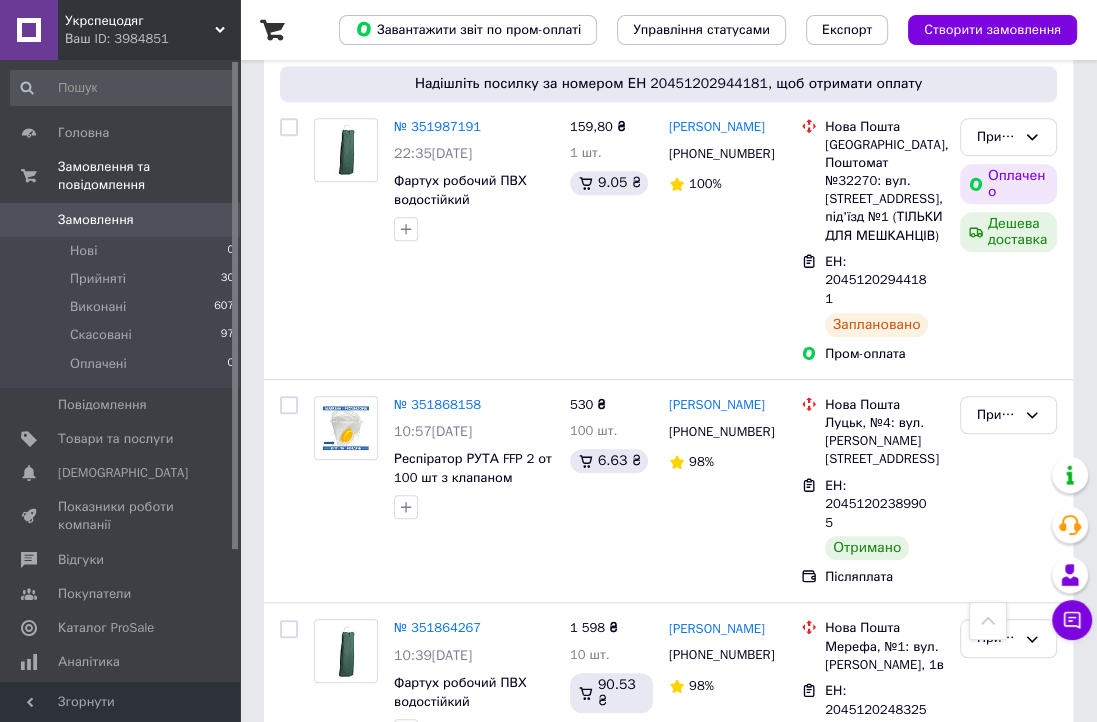 scroll, scrollTop: 1000, scrollLeft: 0, axis: vertical 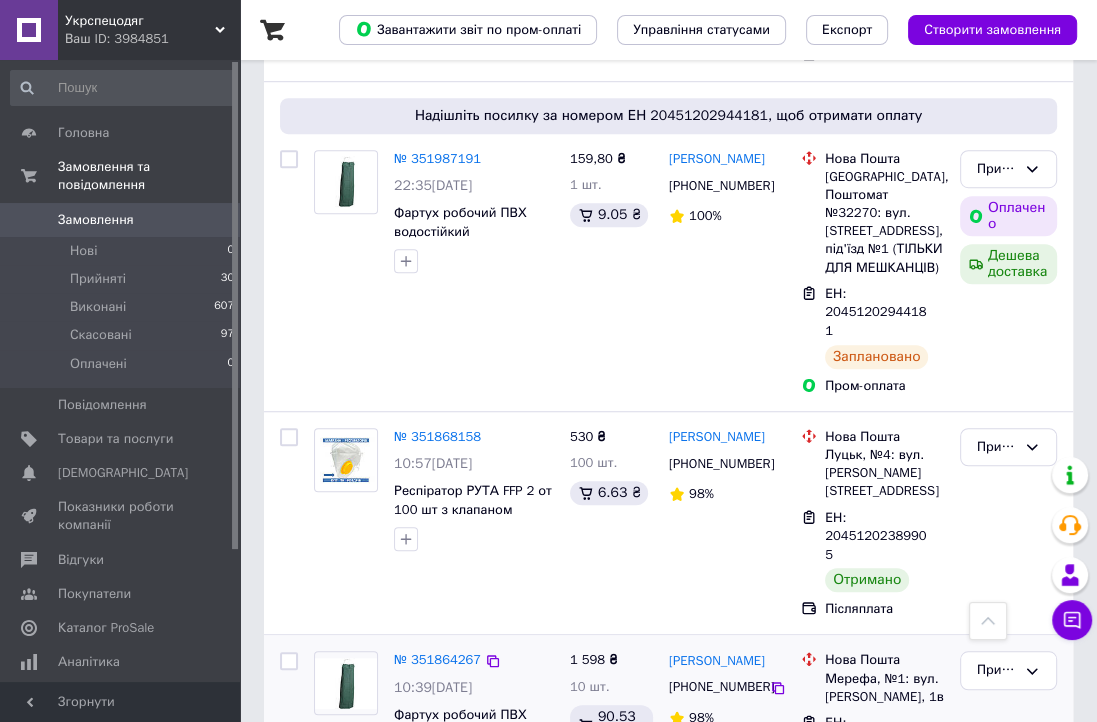 drag, startPoint x: 852, startPoint y: 573, endPoint x: 923, endPoint y: 596, distance: 74.63243 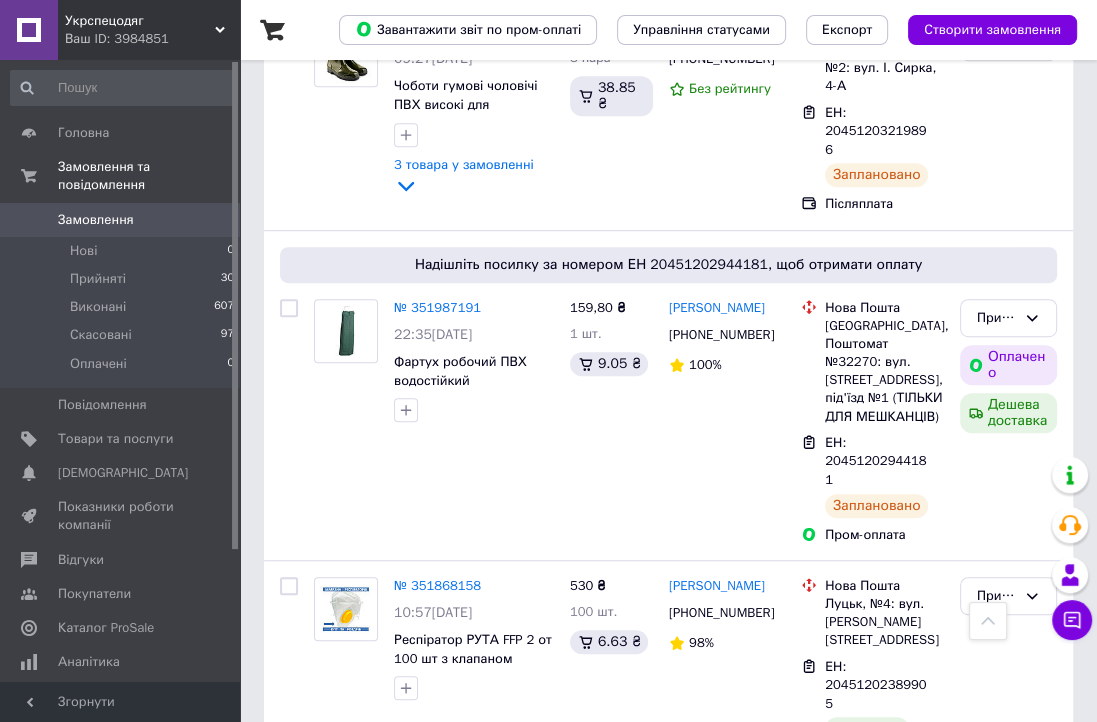 scroll, scrollTop: 800, scrollLeft: 0, axis: vertical 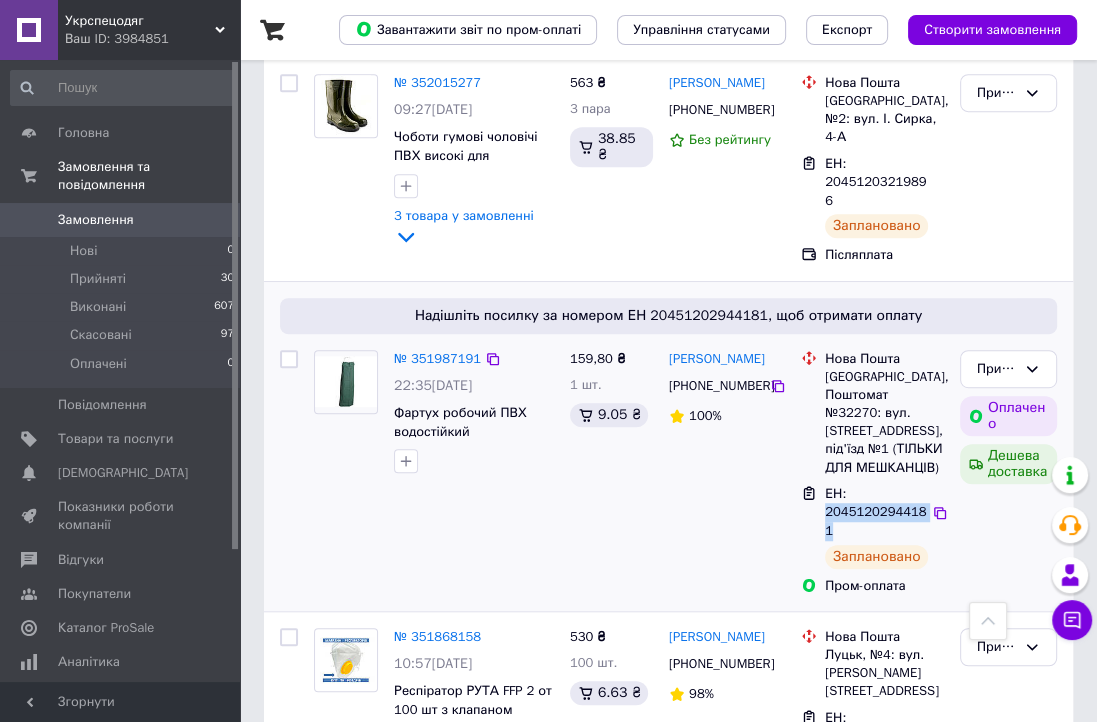 drag, startPoint x: 851, startPoint y: 380, endPoint x: 920, endPoint y: 402, distance: 72.42237 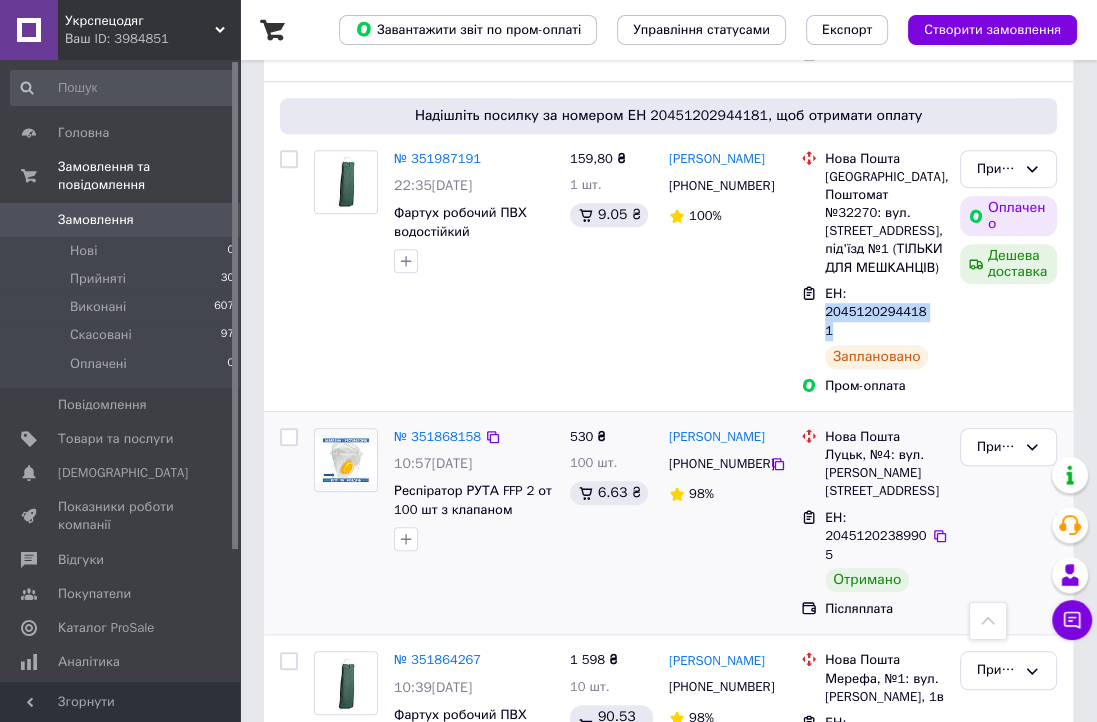 scroll, scrollTop: 900, scrollLeft: 0, axis: vertical 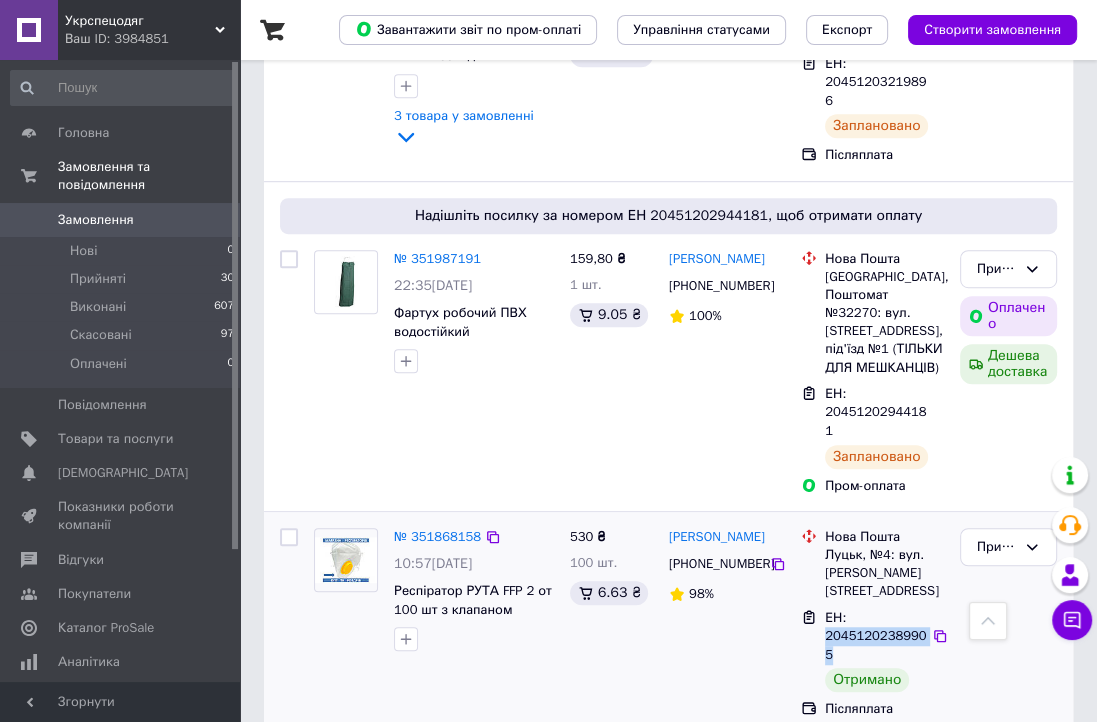 drag, startPoint x: 847, startPoint y: 486, endPoint x: 920, endPoint y: 514, distance: 78.18568 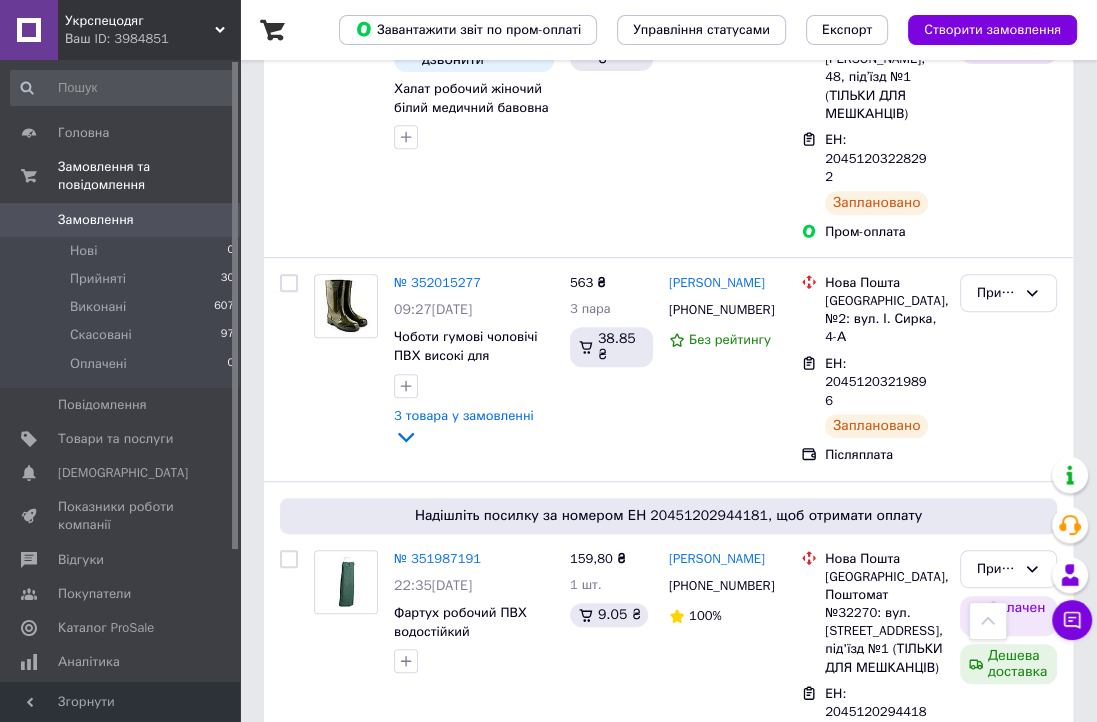 scroll, scrollTop: 500, scrollLeft: 0, axis: vertical 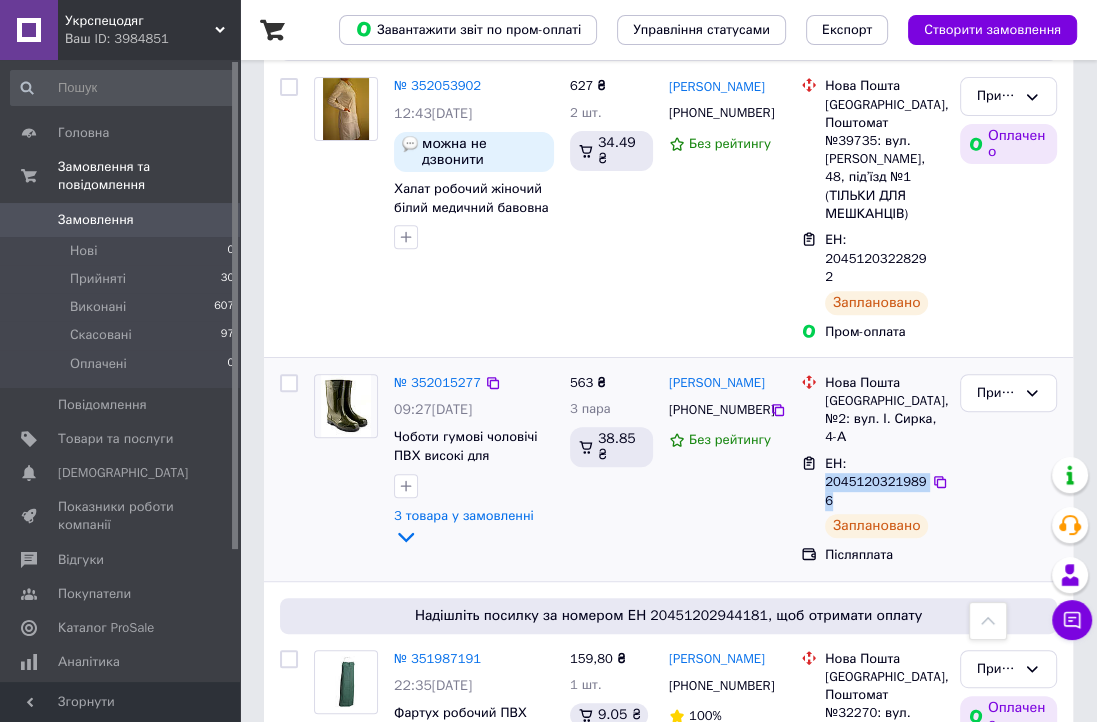 drag, startPoint x: 847, startPoint y: 384, endPoint x: 921, endPoint y: 410, distance: 78.434685 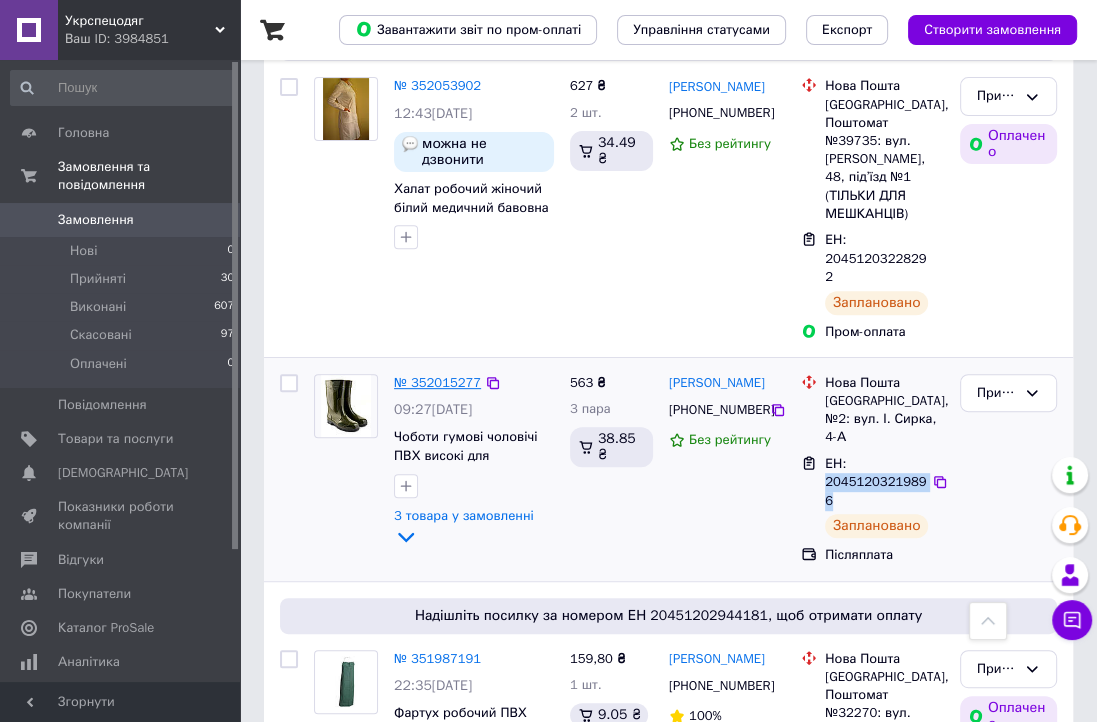click on "№ 352015277" at bounding box center [437, 382] 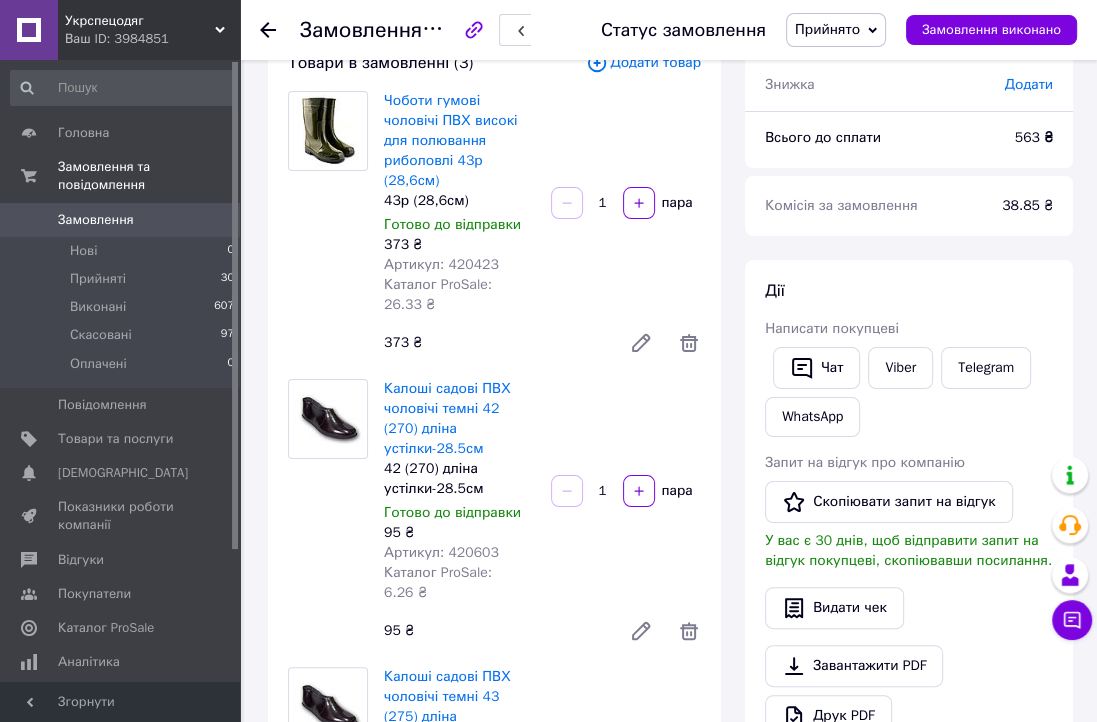 scroll, scrollTop: 100, scrollLeft: 0, axis: vertical 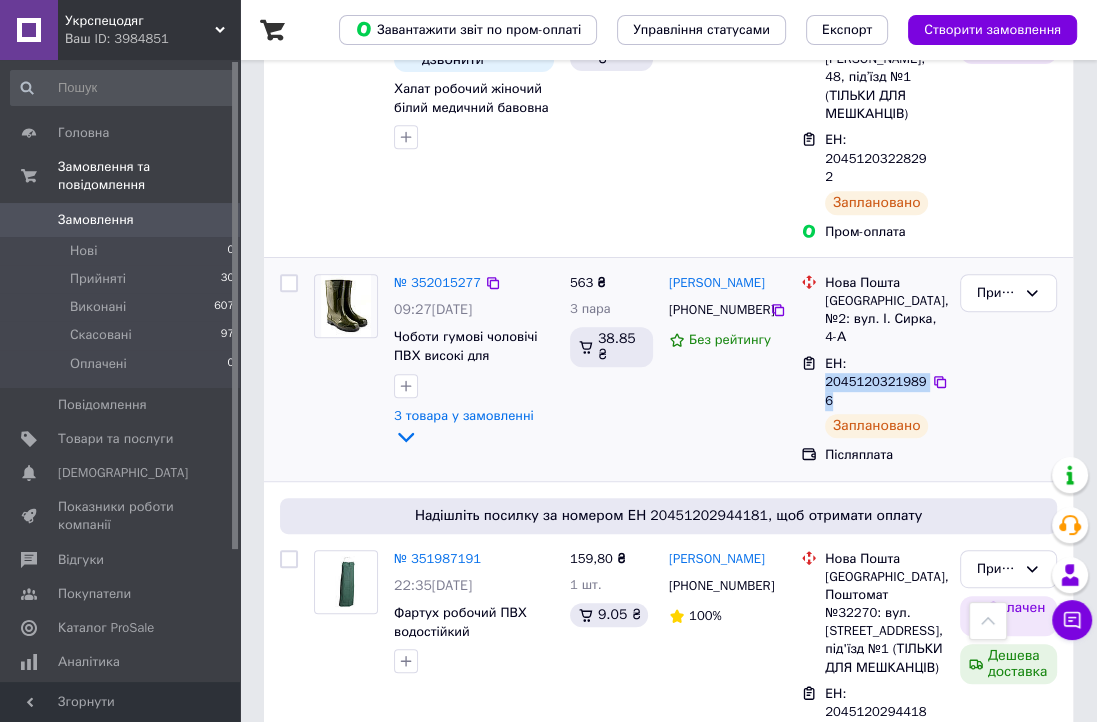 drag, startPoint x: 848, startPoint y: 285, endPoint x: 920, endPoint y: 308, distance: 75.58439 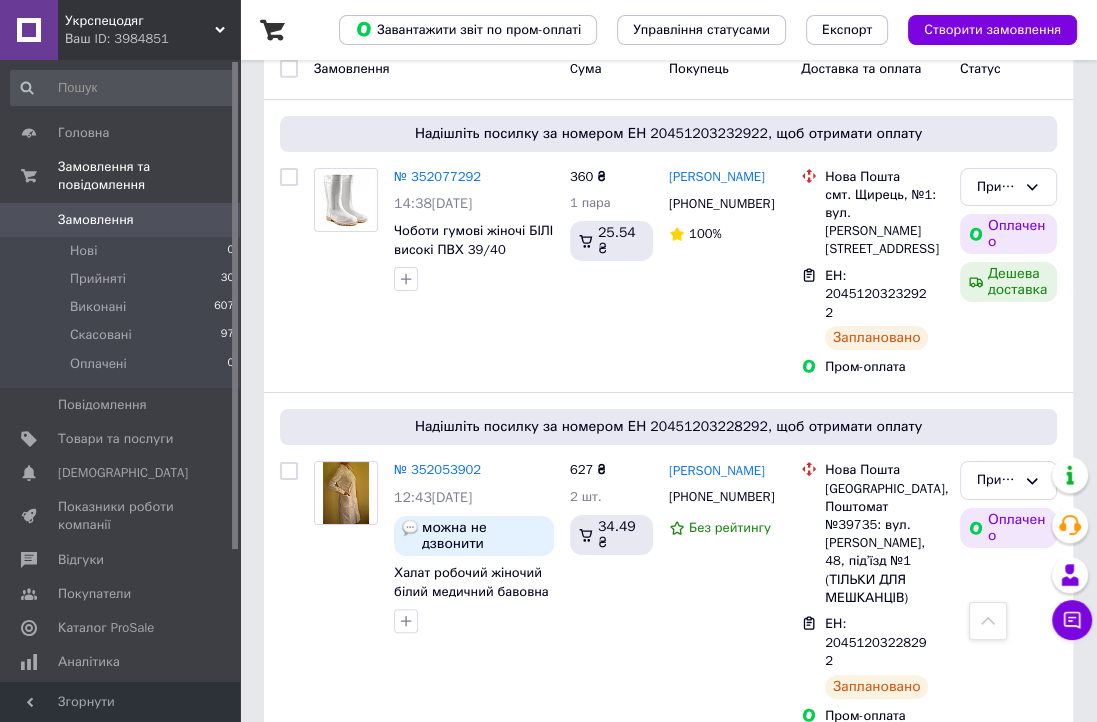 scroll, scrollTop: 100, scrollLeft: 0, axis: vertical 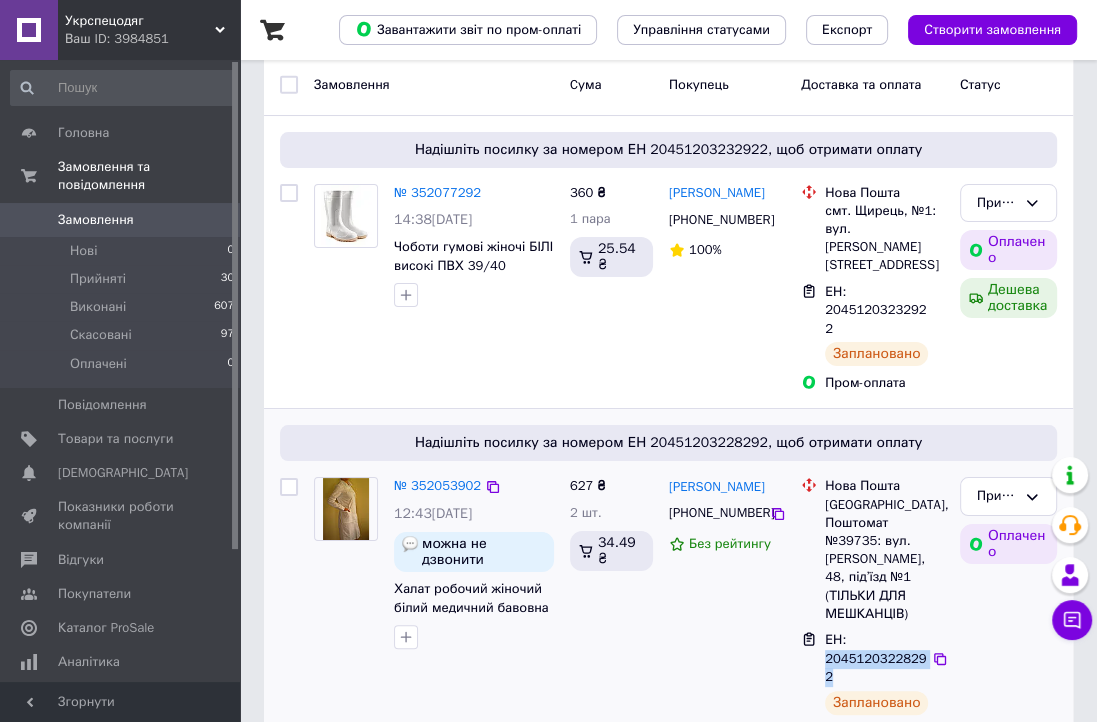 drag, startPoint x: 851, startPoint y: 576, endPoint x: 921, endPoint y: 606, distance: 76.15773 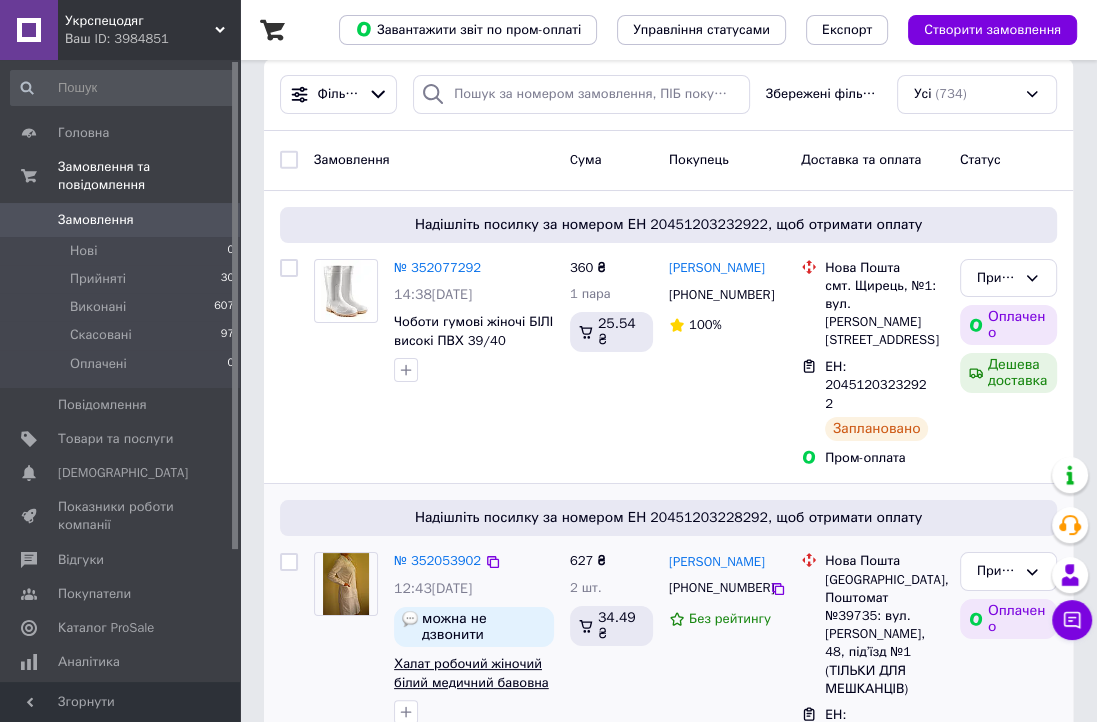 scroll, scrollTop: 0, scrollLeft: 0, axis: both 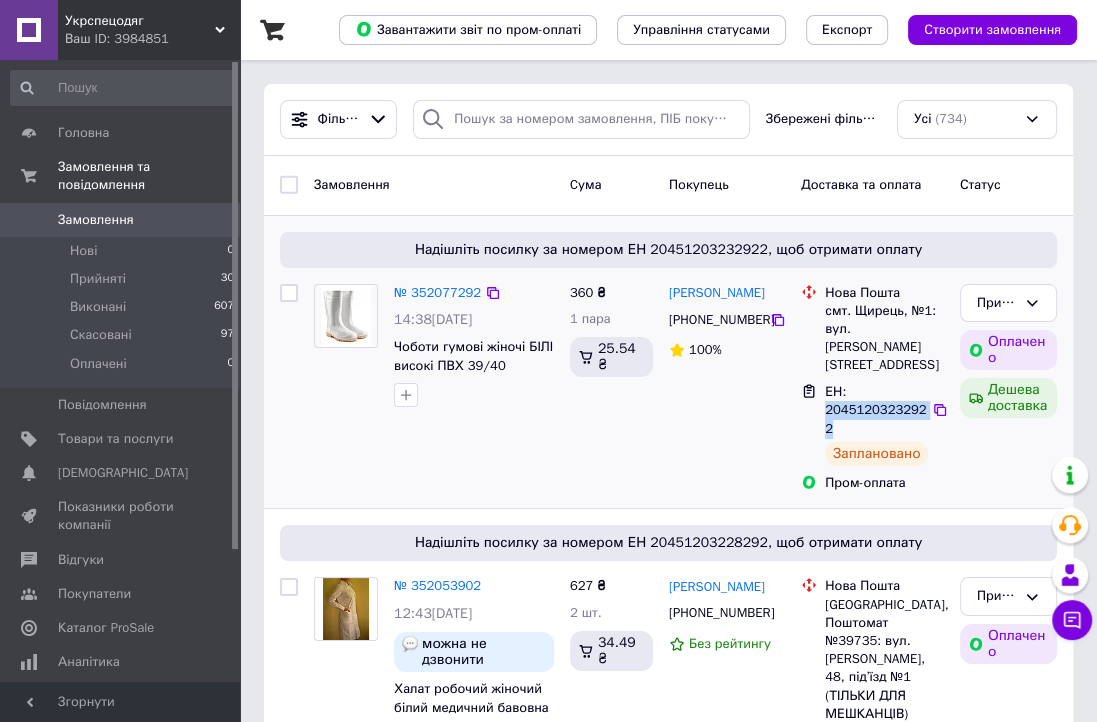 drag, startPoint x: 847, startPoint y: 367, endPoint x: 921, endPoint y: 392, distance: 78.1089 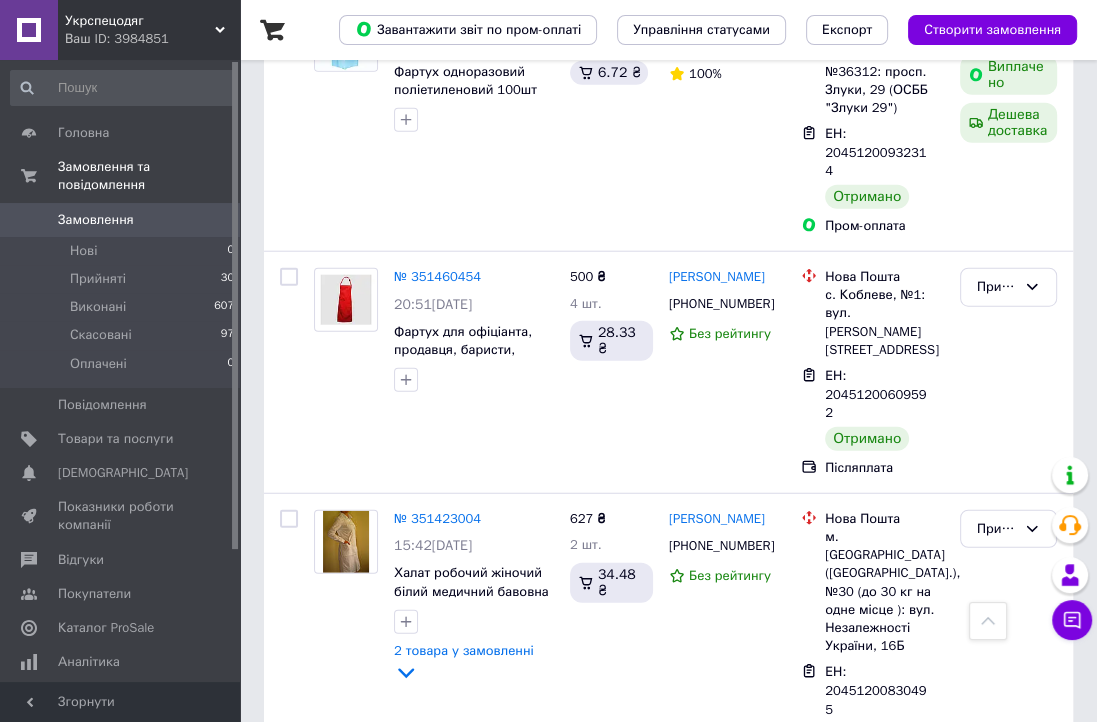 scroll, scrollTop: 3500, scrollLeft: 0, axis: vertical 